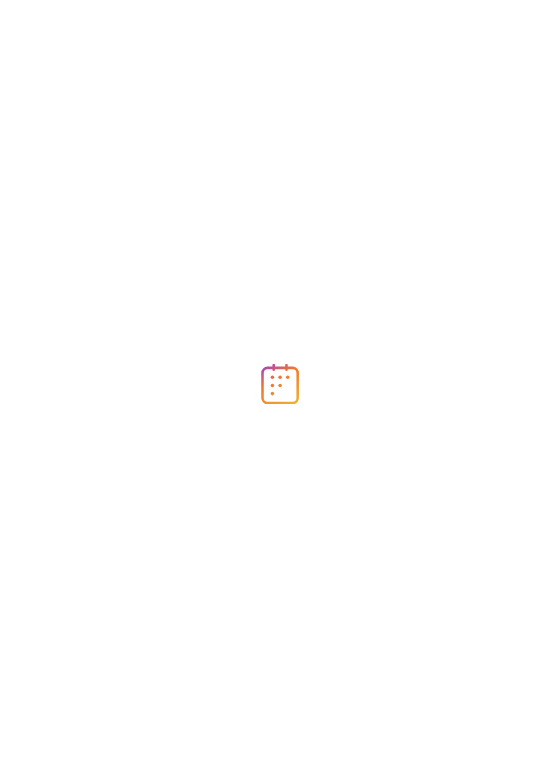 scroll, scrollTop: 0, scrollLeft: 0, axis: both 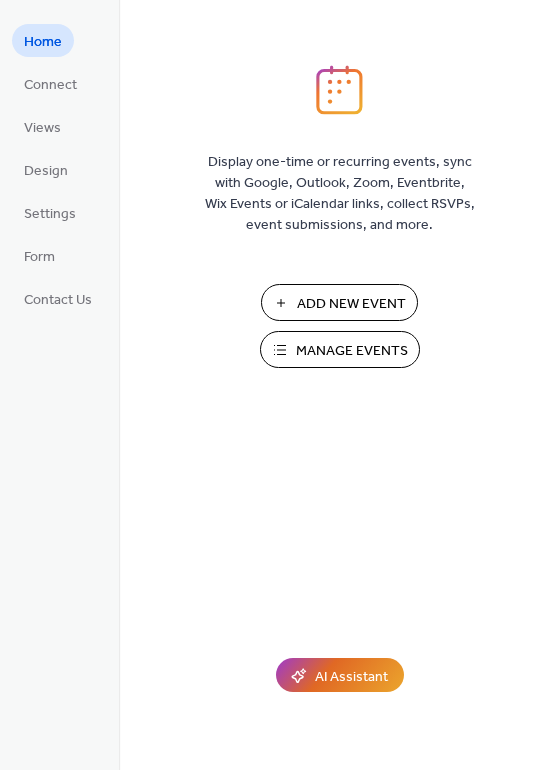 click on "Manage Events" at bounding box center [352, 351] 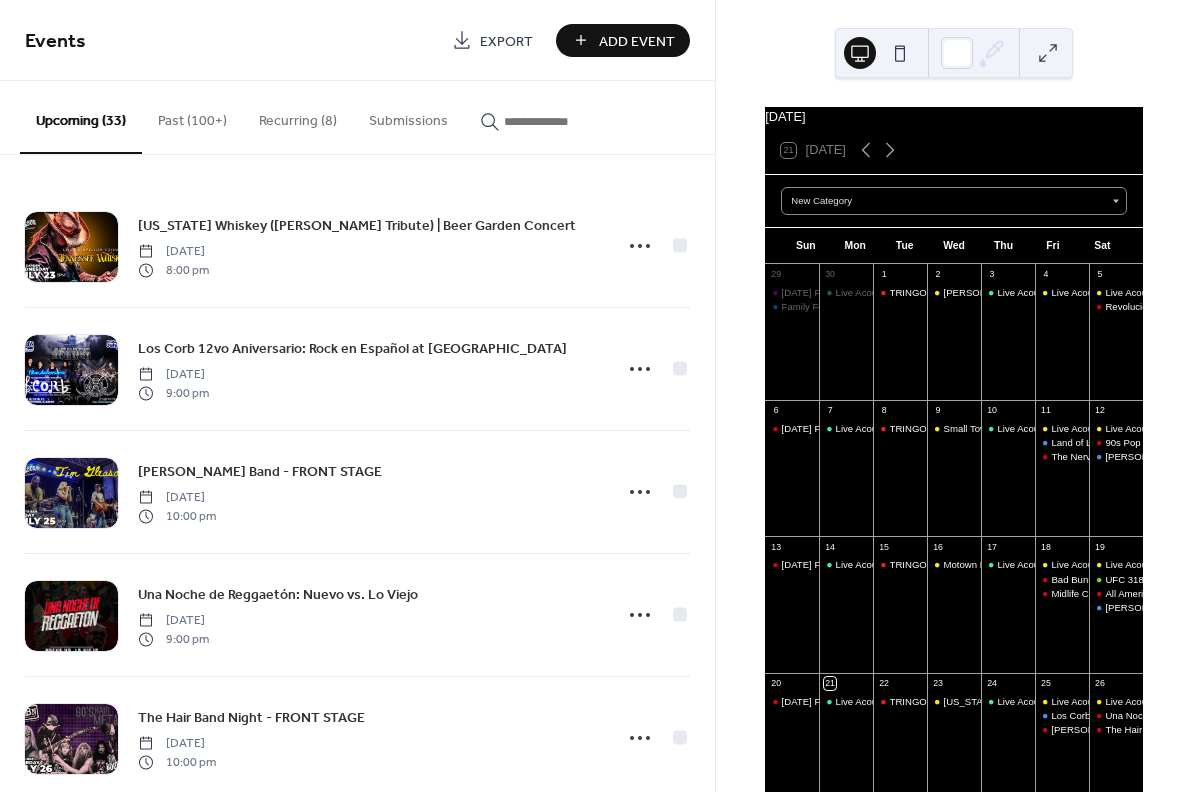 scroll, scrollTop: 0, scrollLeft: 0, axis: both 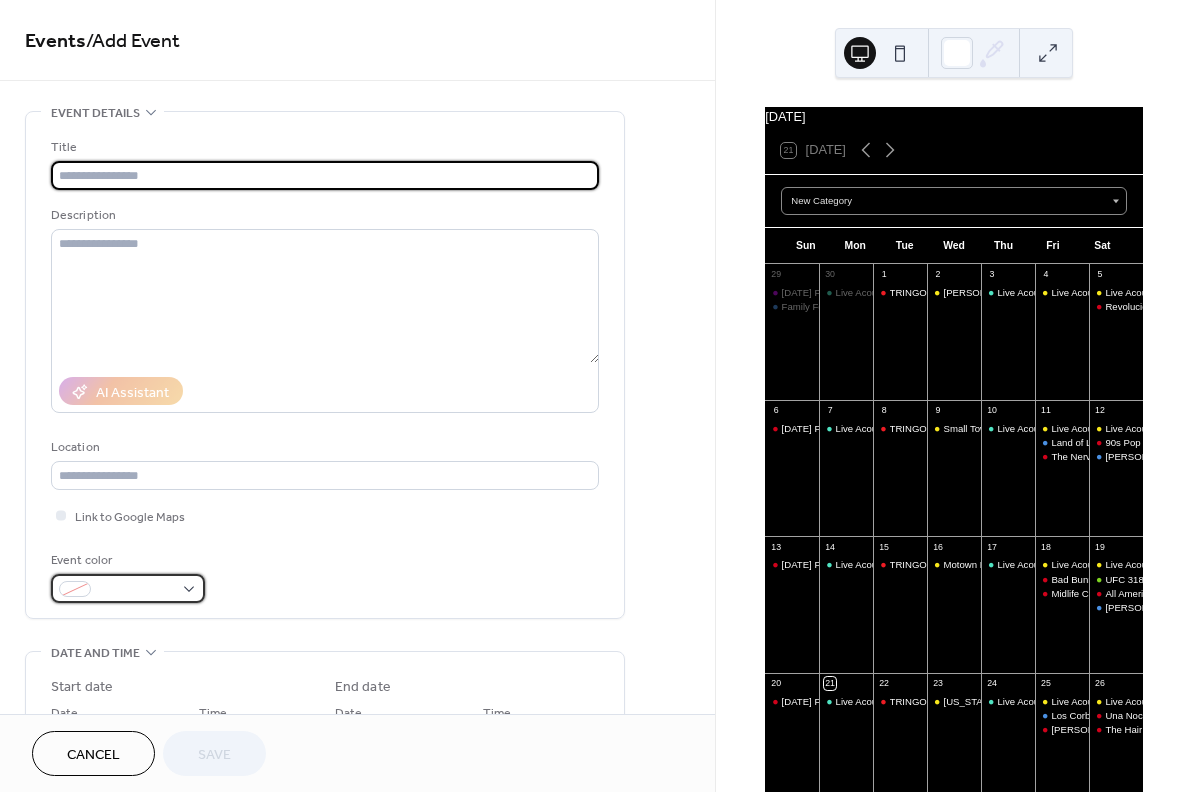 click at bounding box center (136, 590) 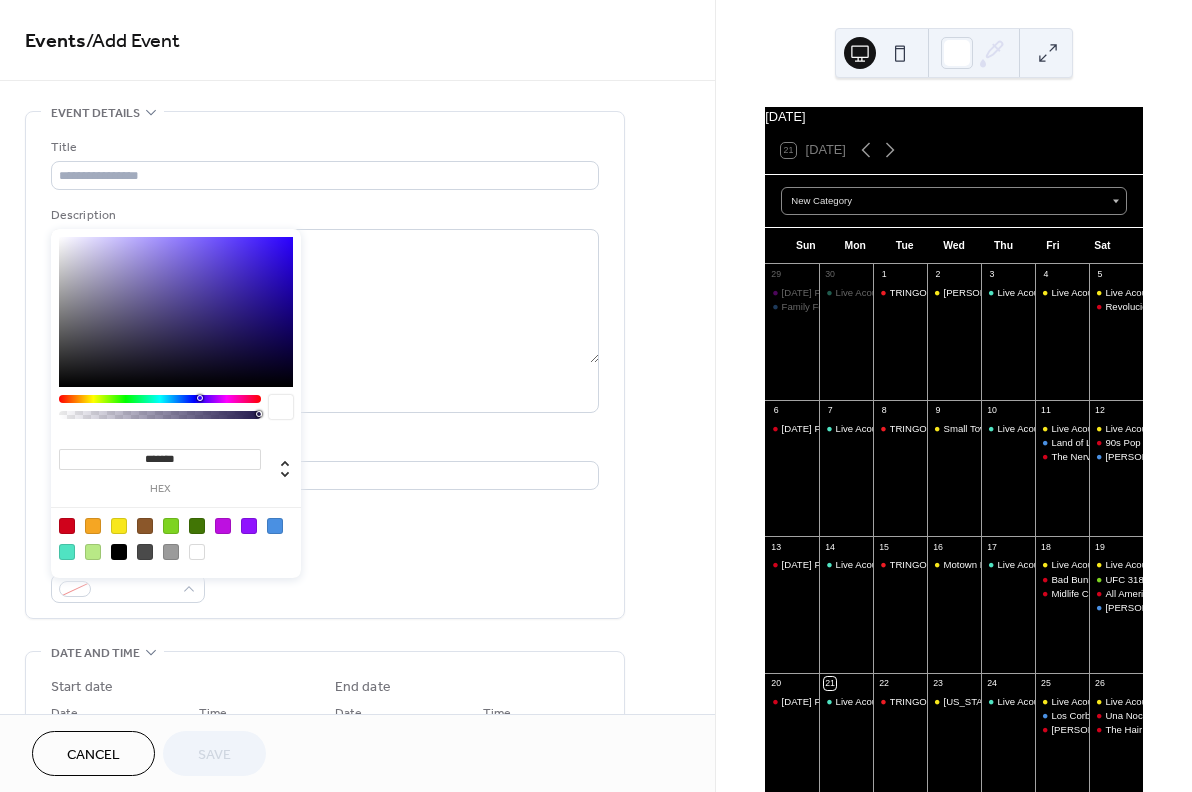 click at bounding box center (67, 526) 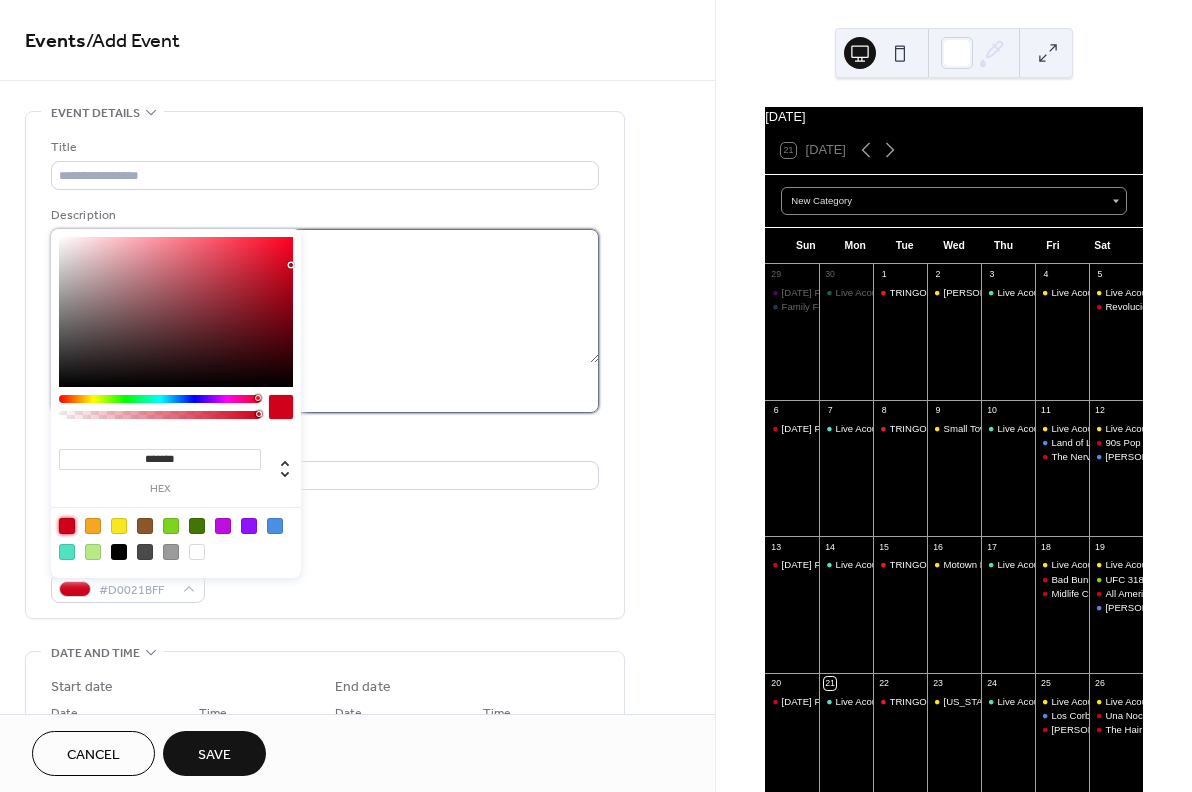 click at bounding box center [325, 296] 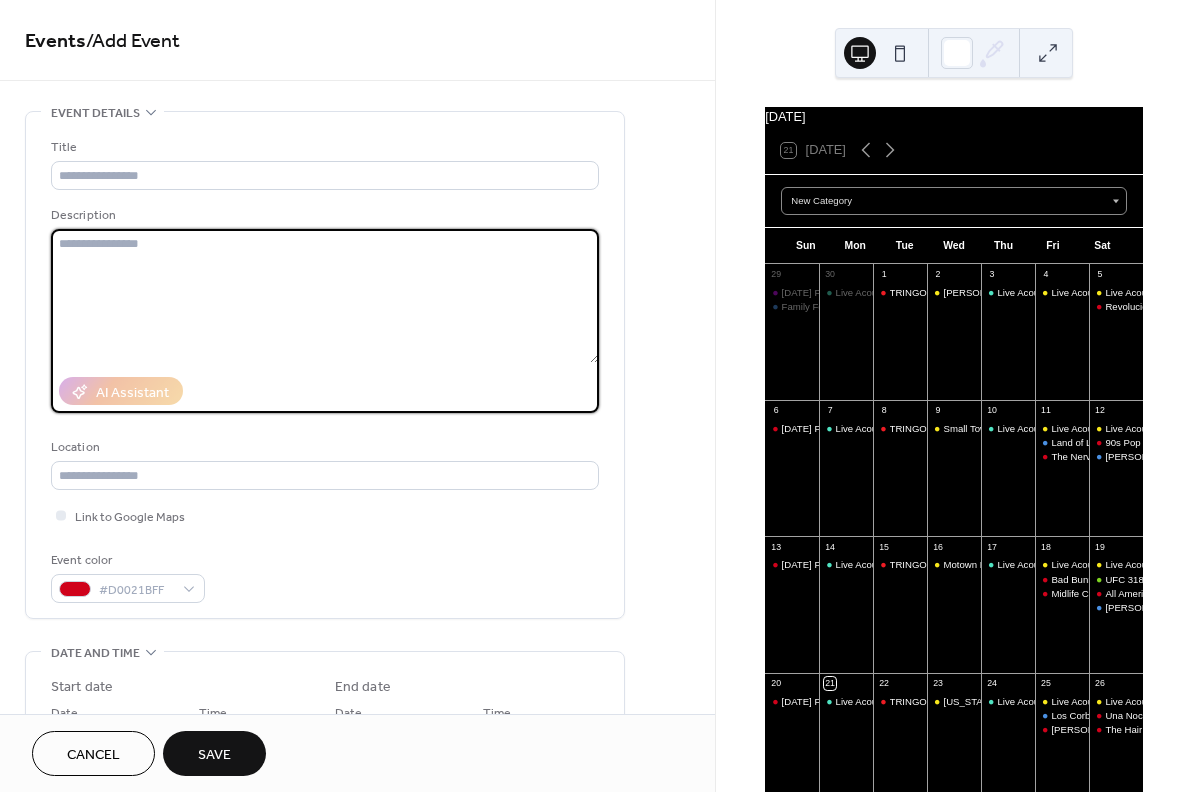 click at bounding box center [325, 296] 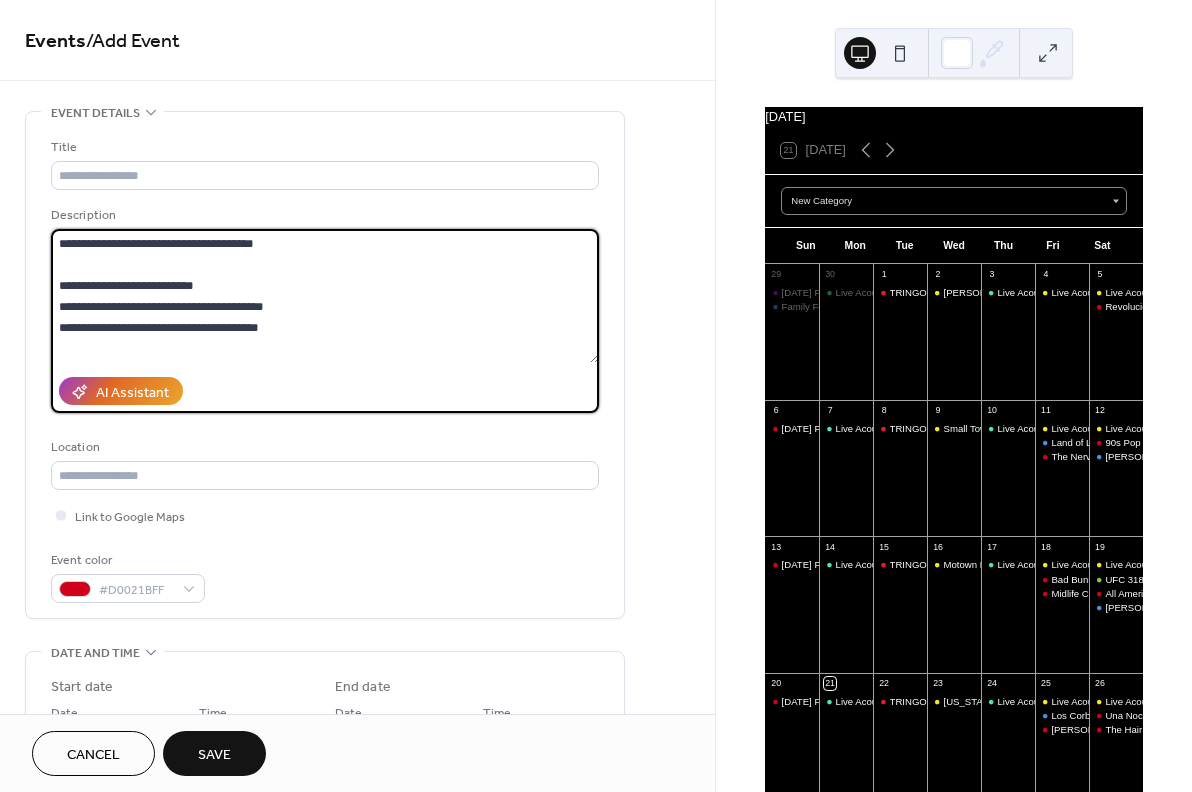 scroll, scrollTop: 0, scrollLeft: 0, axis: both 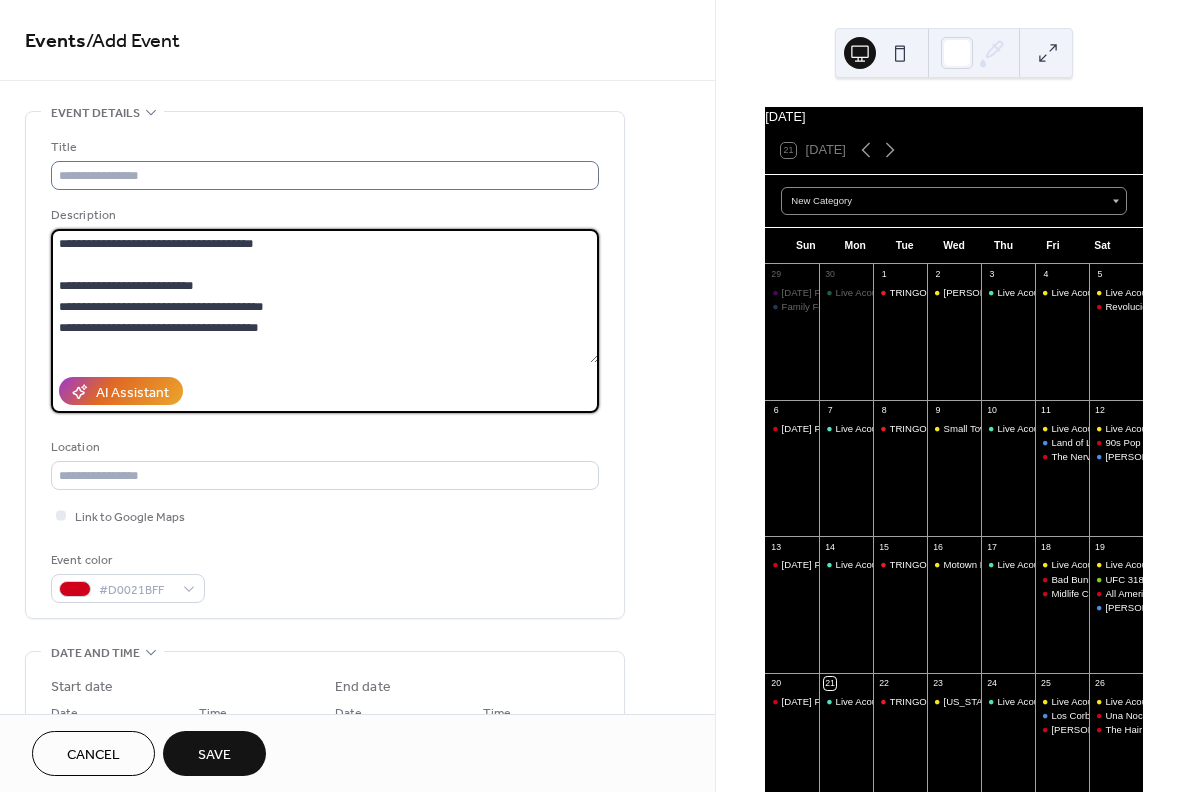 type on "**********" 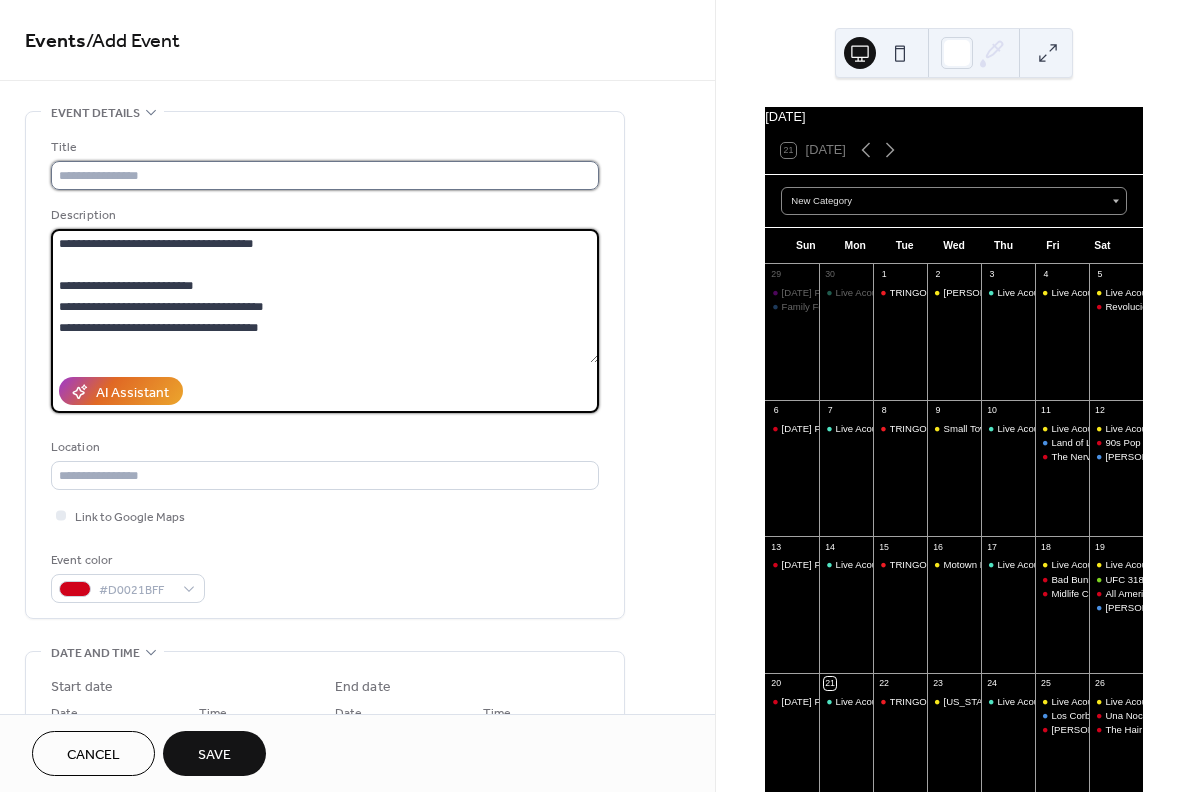 click at bounding box center (325, 175) 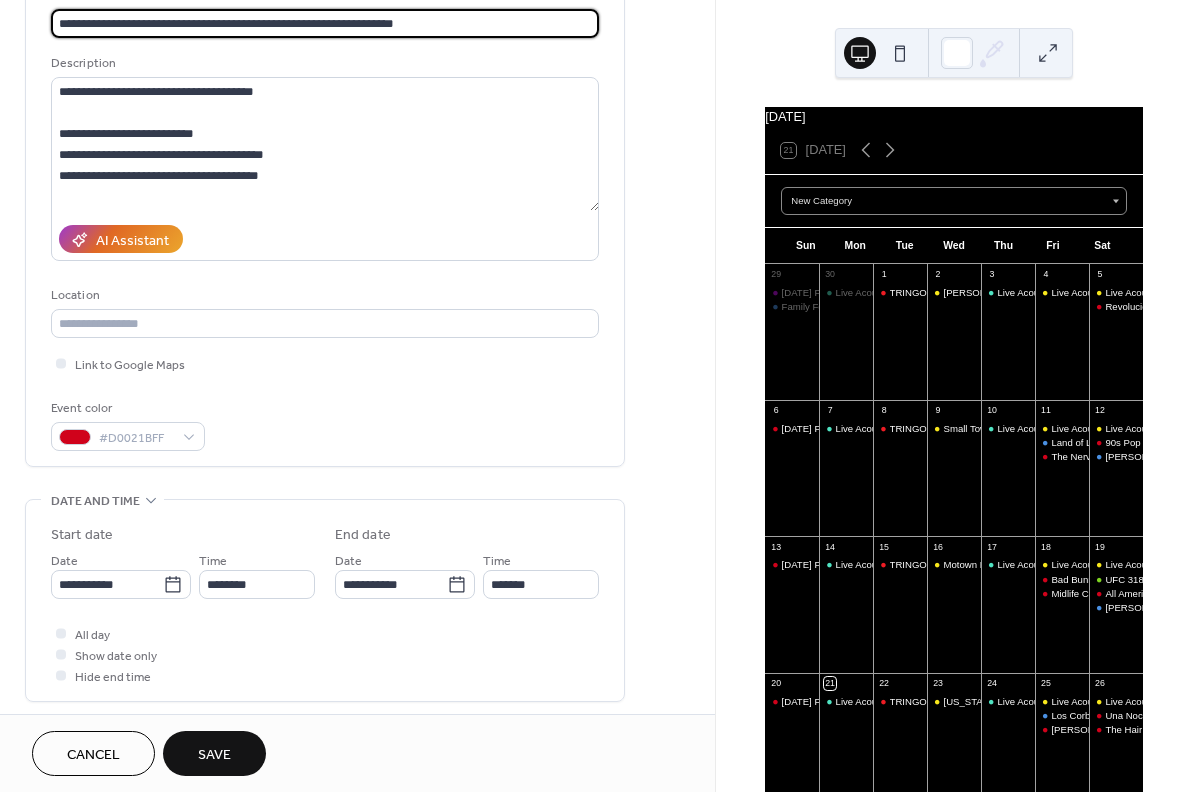 scroll, scrollTop: 281, scrollLeft: 0, axis: vertical 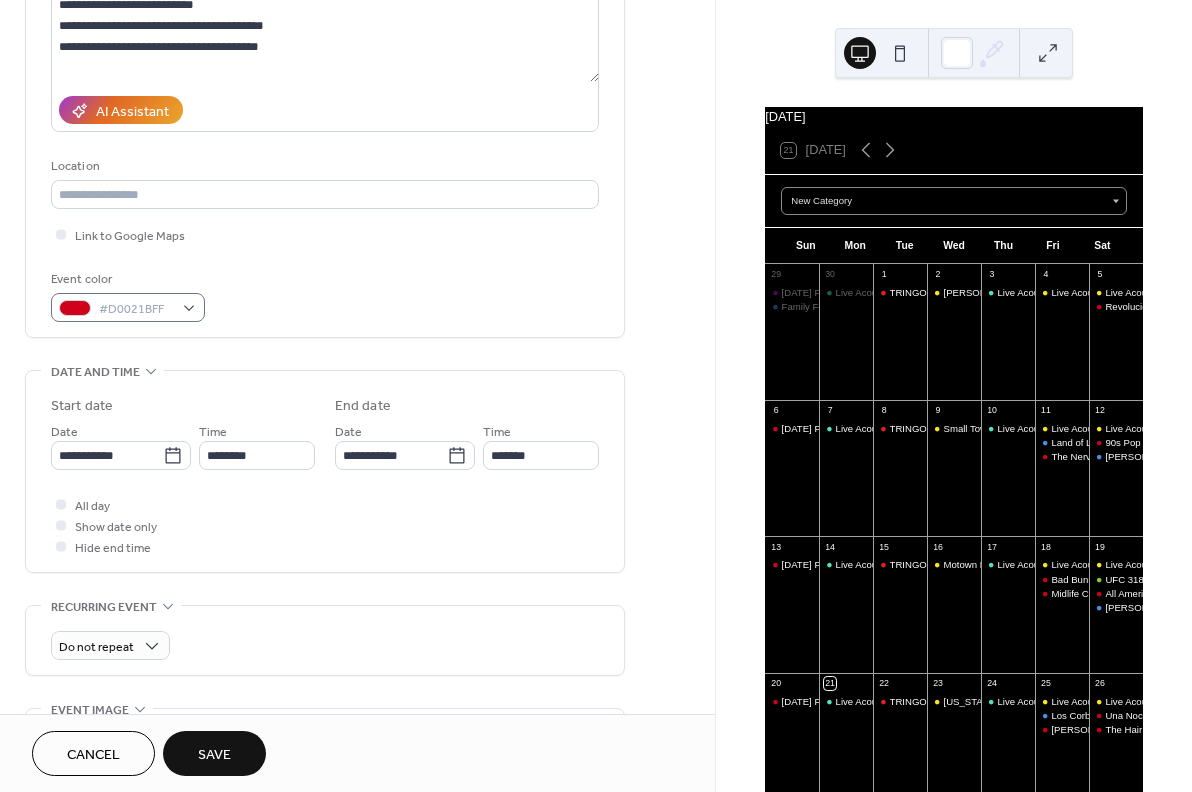 type on "**********" 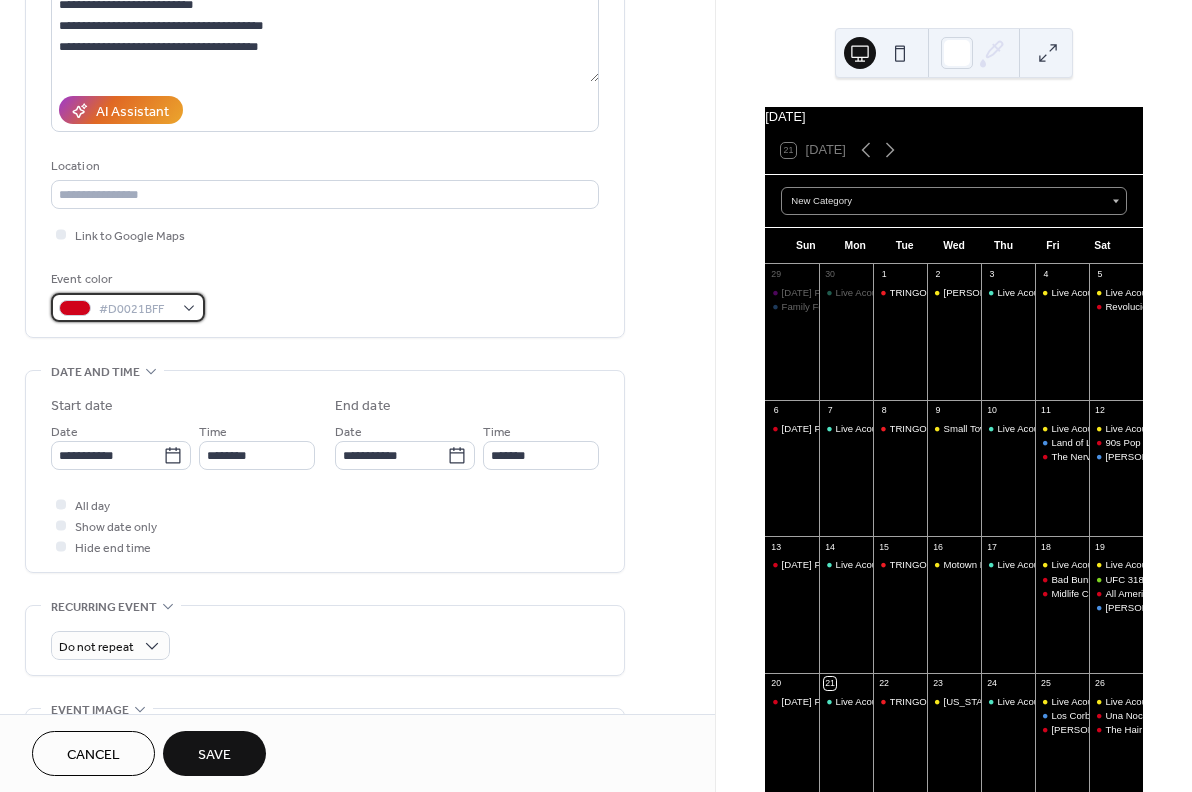 click on "#D0021BFF" at bounding box center (136, 309) 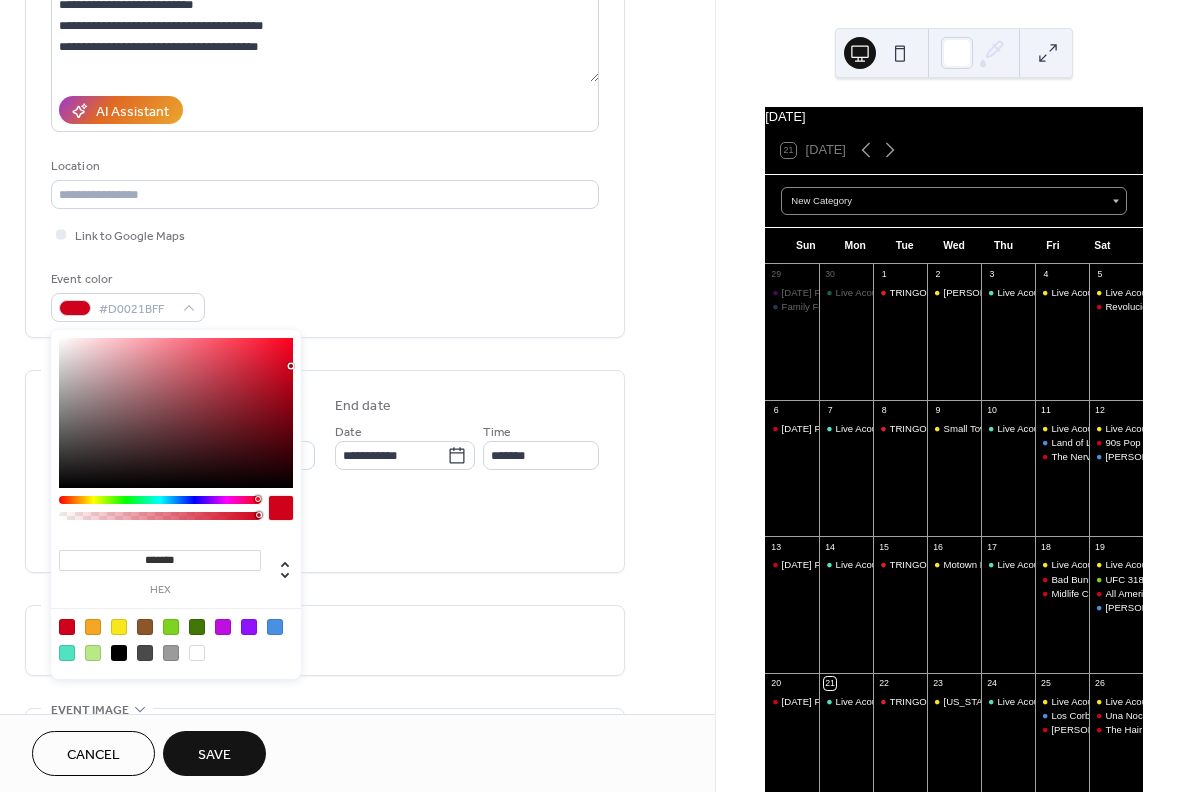 click at bounding box center [275, 627] 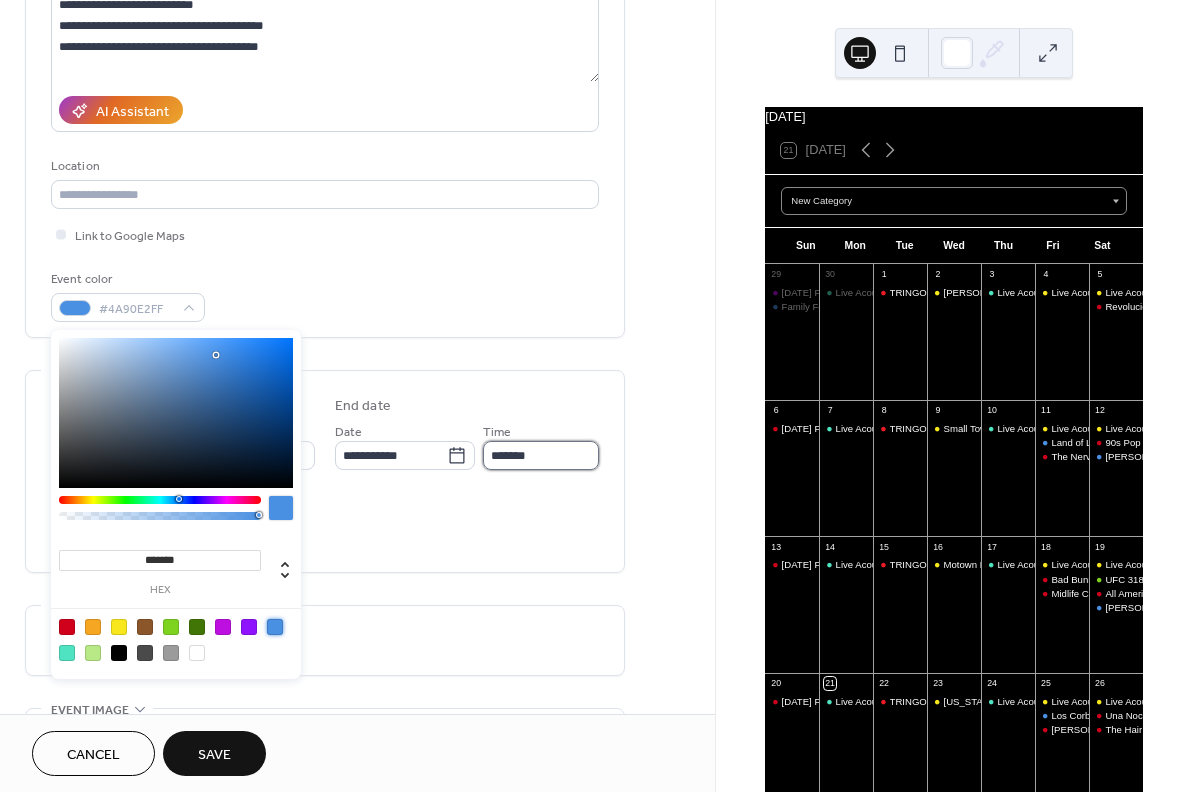 click on "*******" at bounding box center [541, 455] 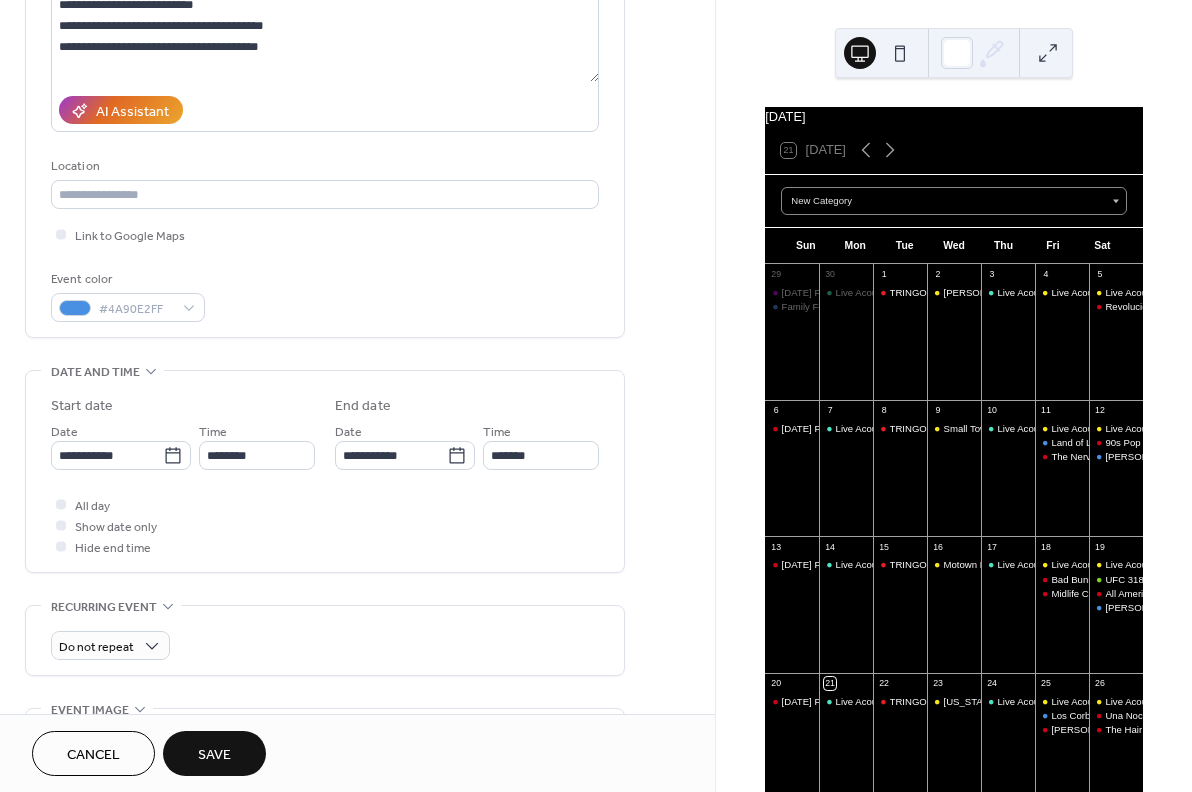 click on "**********" at bounding box center (121, 445) 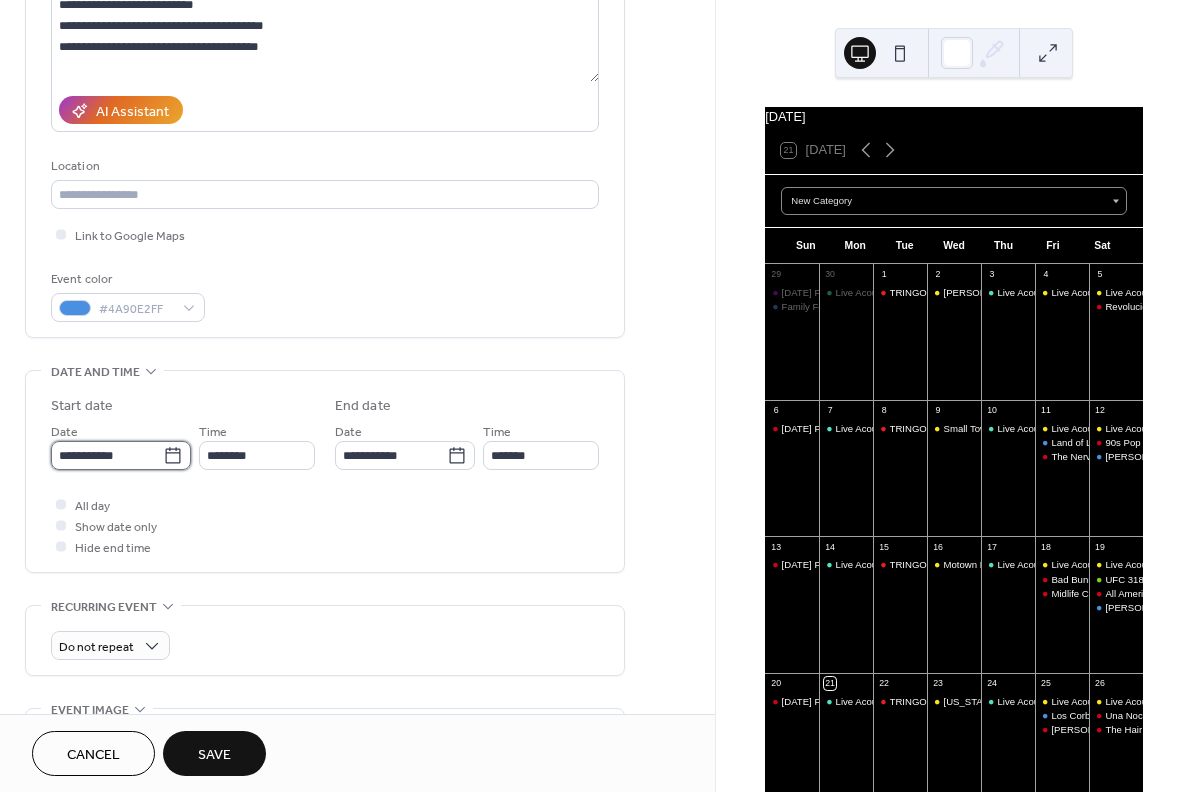 click on "**********" at bounding box center (107, 455) 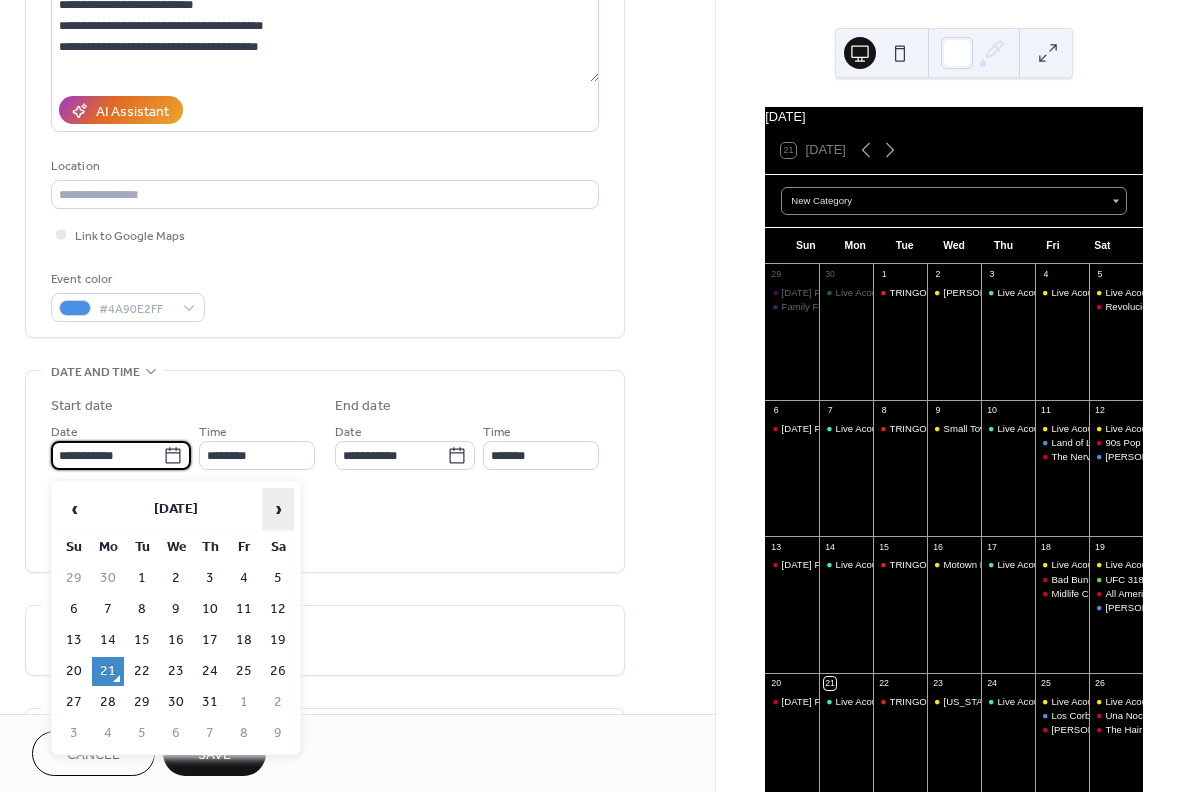 click on "›" at bounding box center [278, 509] 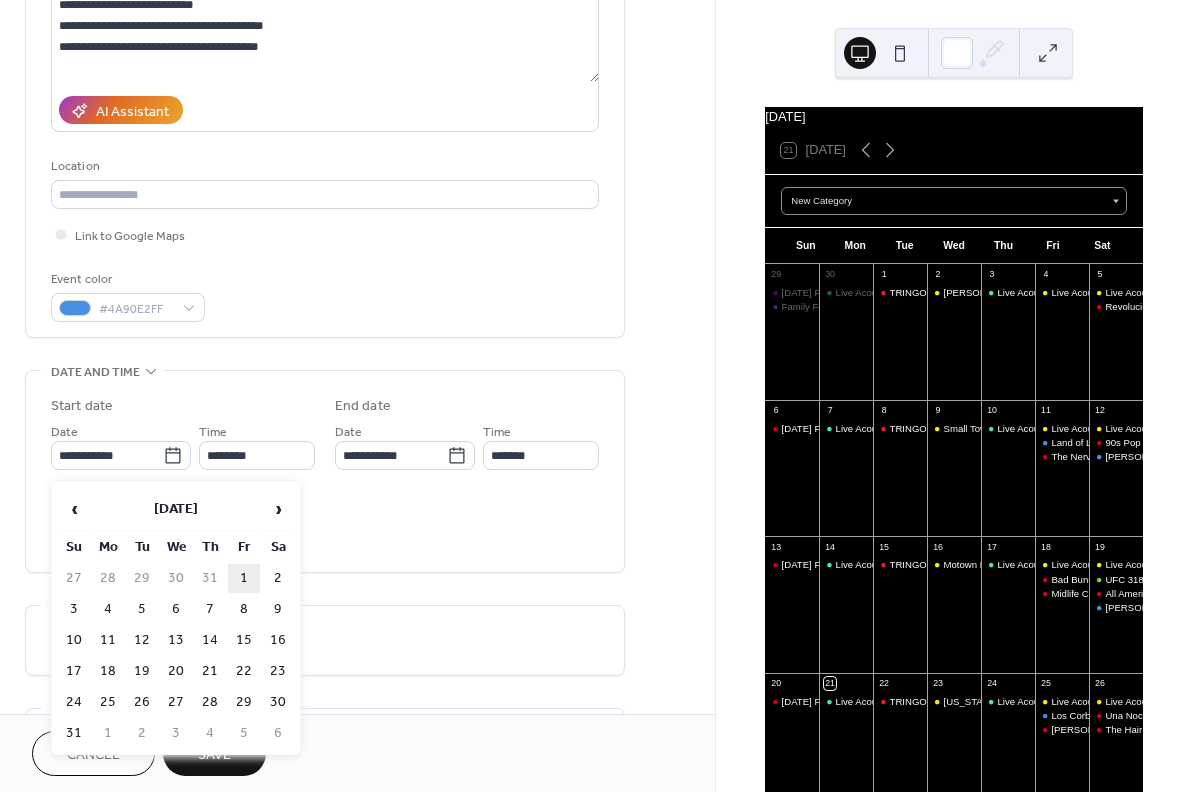 click on "1" at bounding box center [244, 578] 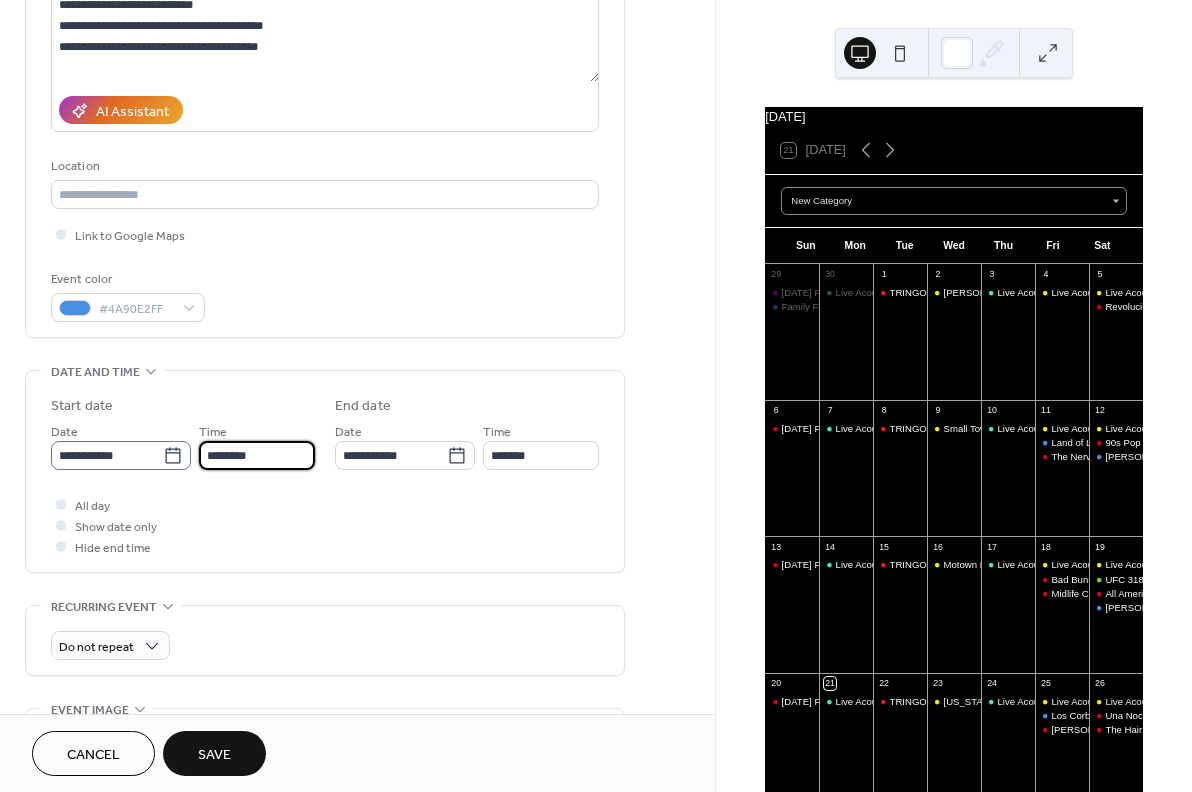 drag, startPoint x: 216, startPoint y: 456, endPoint x: 174, endPoint y: 454, distance: 42.047592 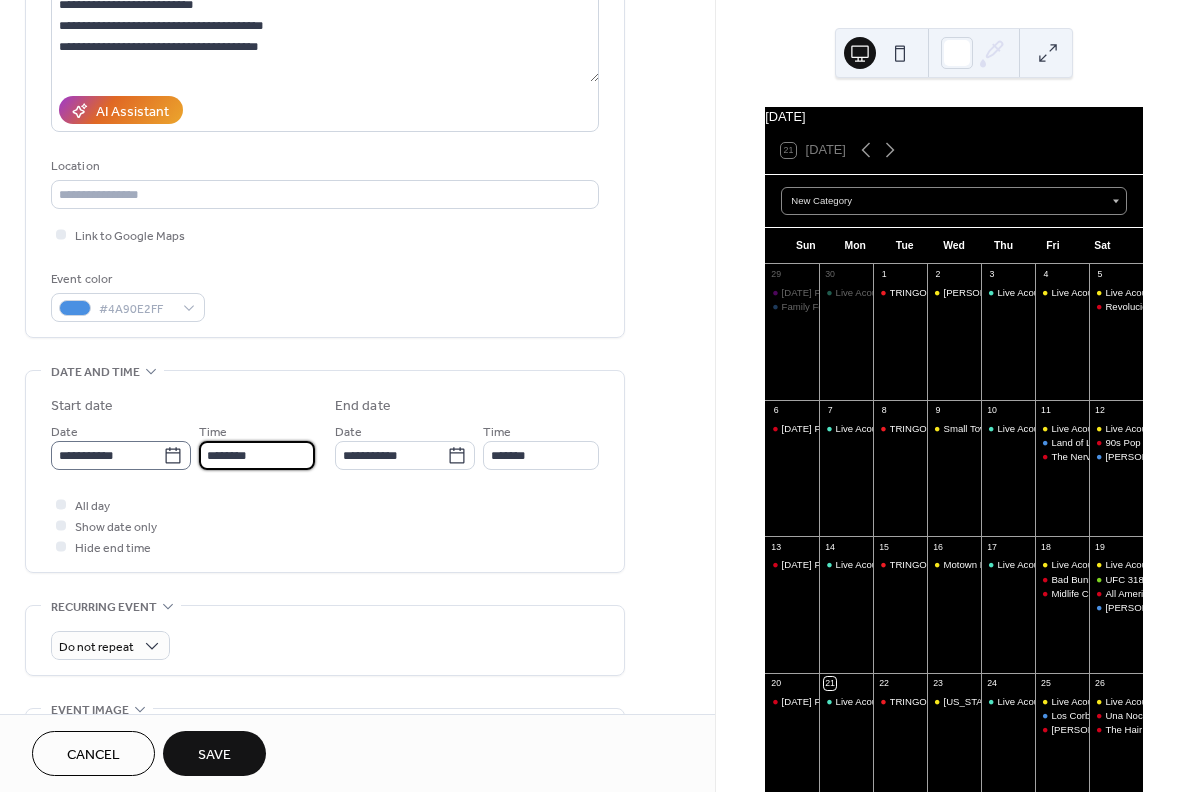 click on "**********" at bounding box center [183, 445] 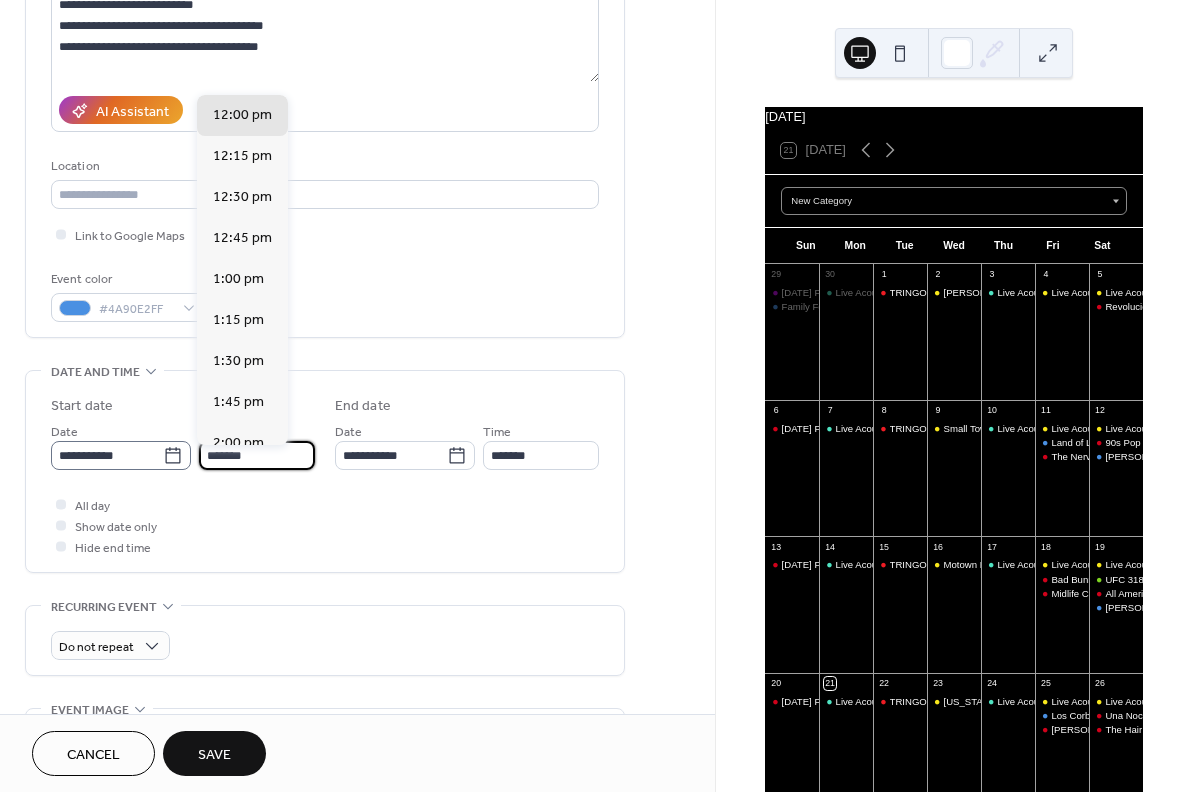 scroll, scrollTop: 3444, scrollLeft: 0, axis: vertical 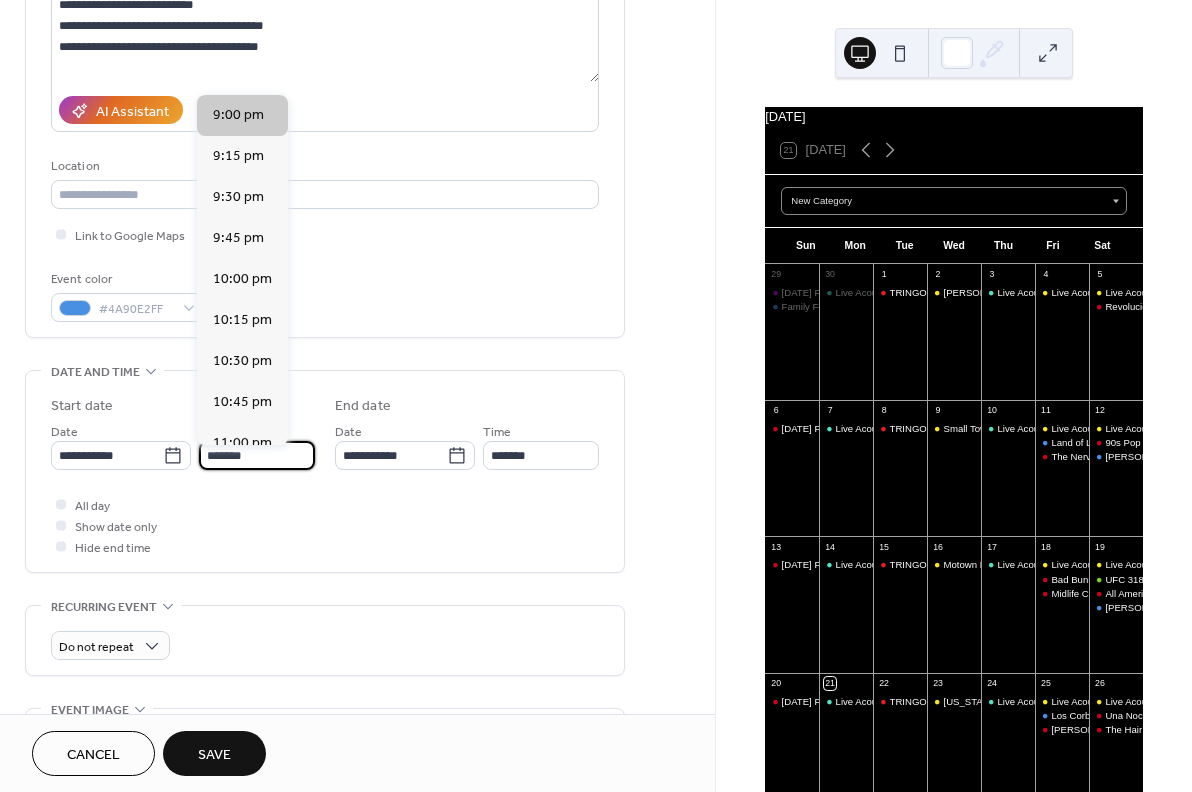 type on "*******" 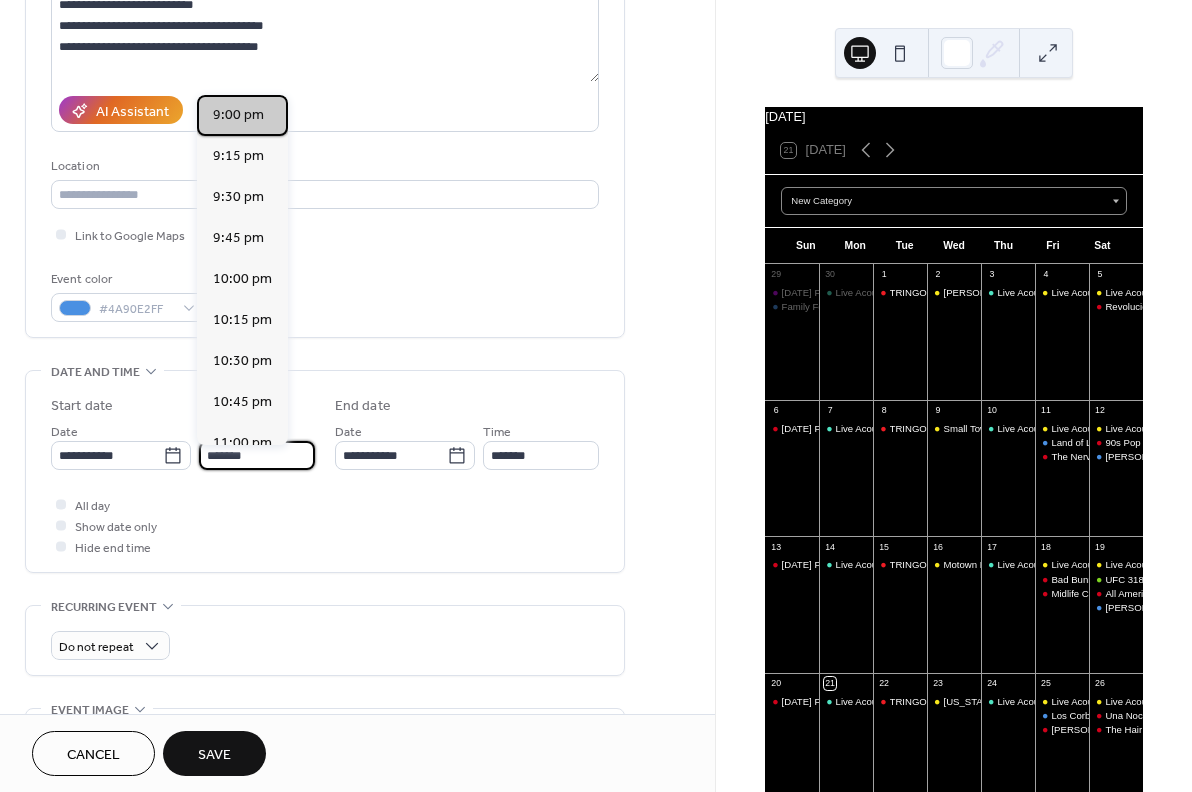 click on "9:00 pm" at bounding box center [238, 115] 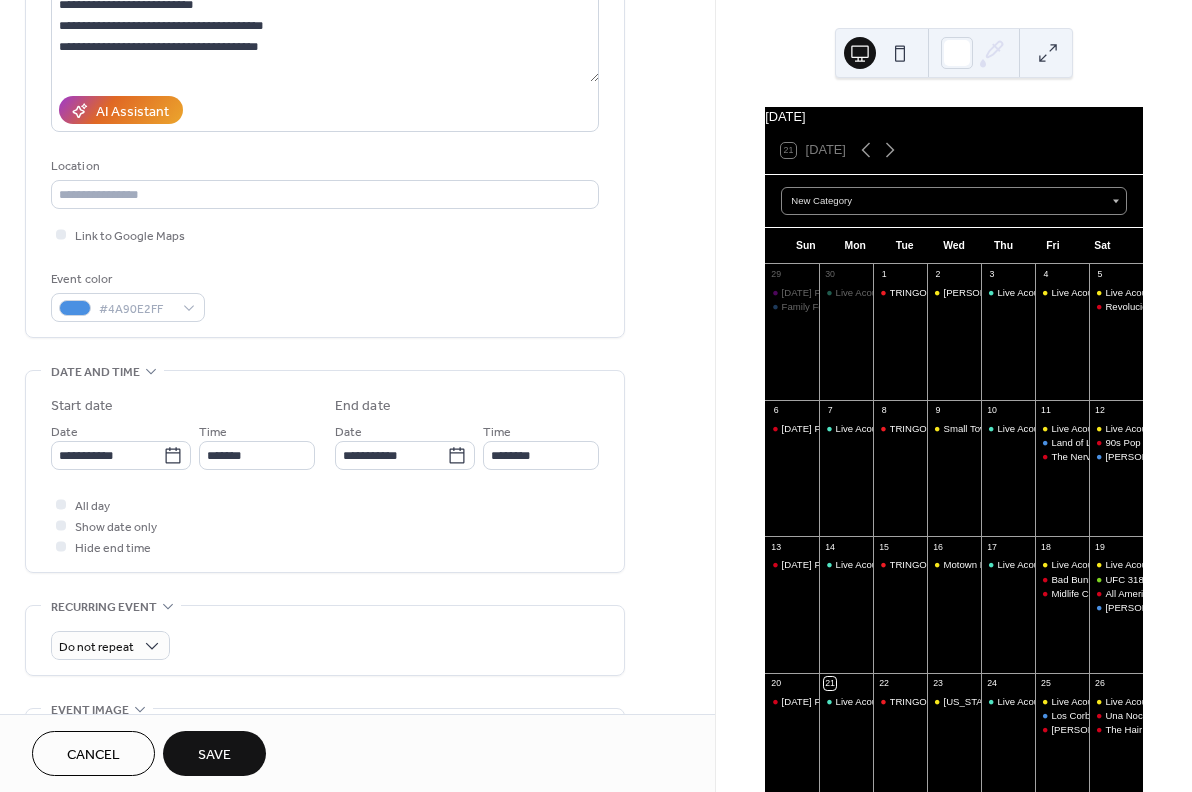 type on "********" 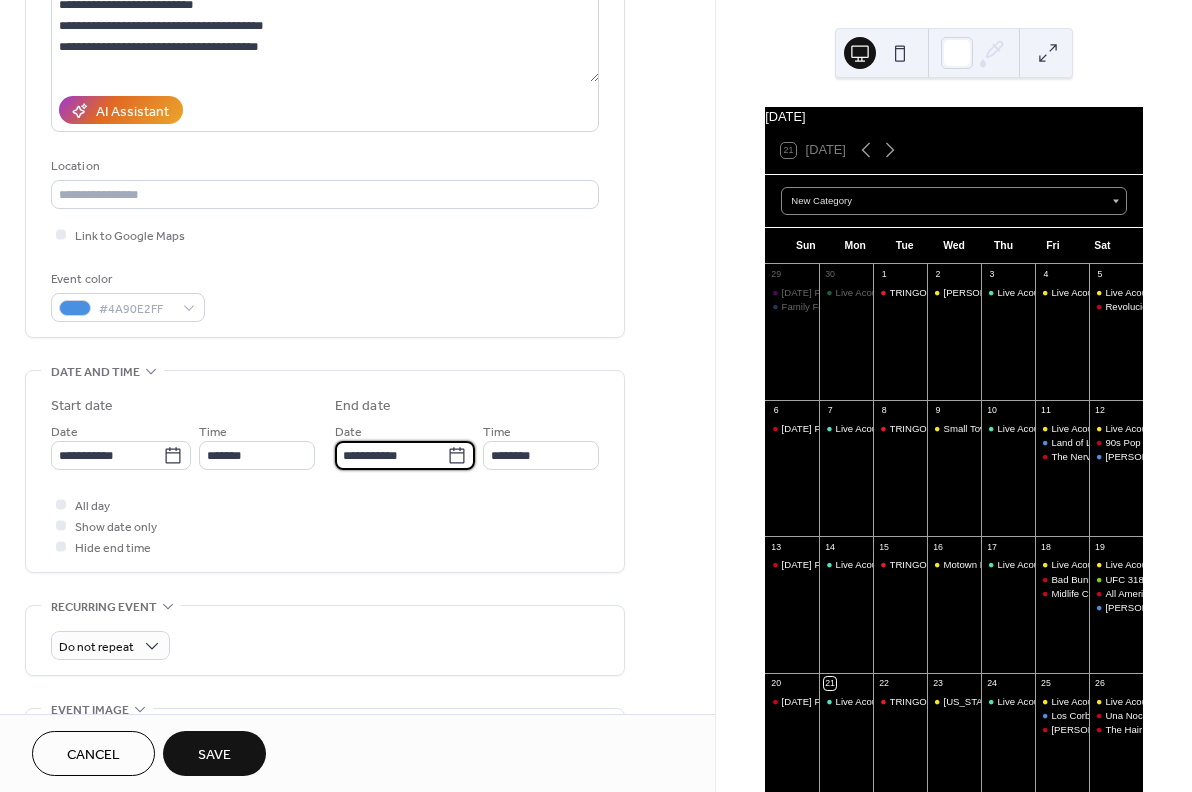click on "**********" at bounding box center (391, 455) 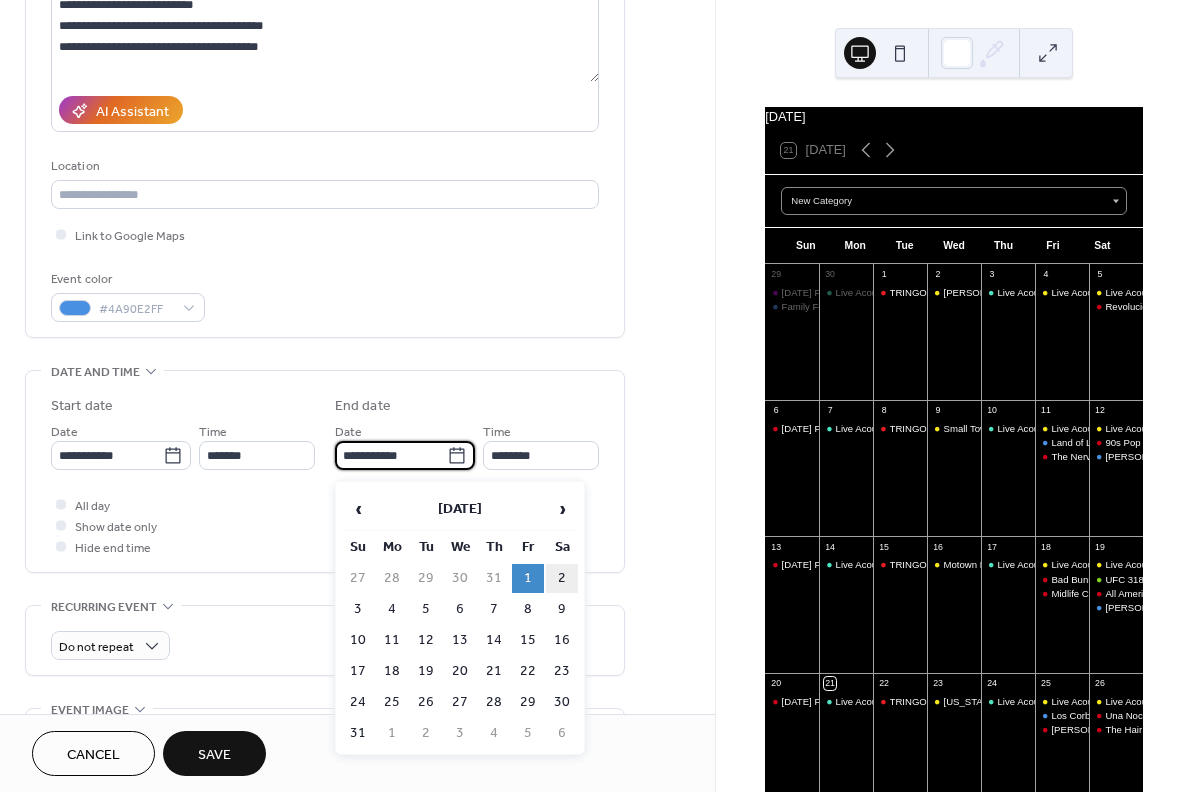 click on "2" at bounding box center [562, 578] 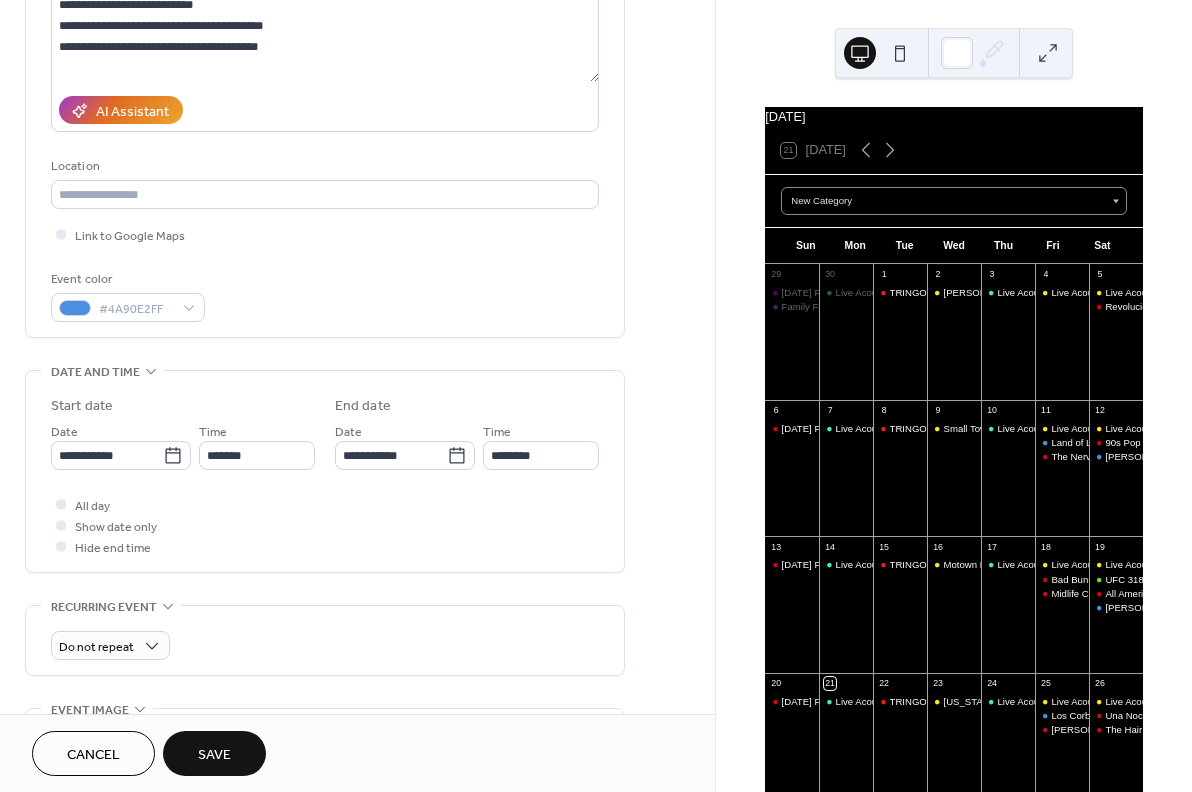 type on "**********" 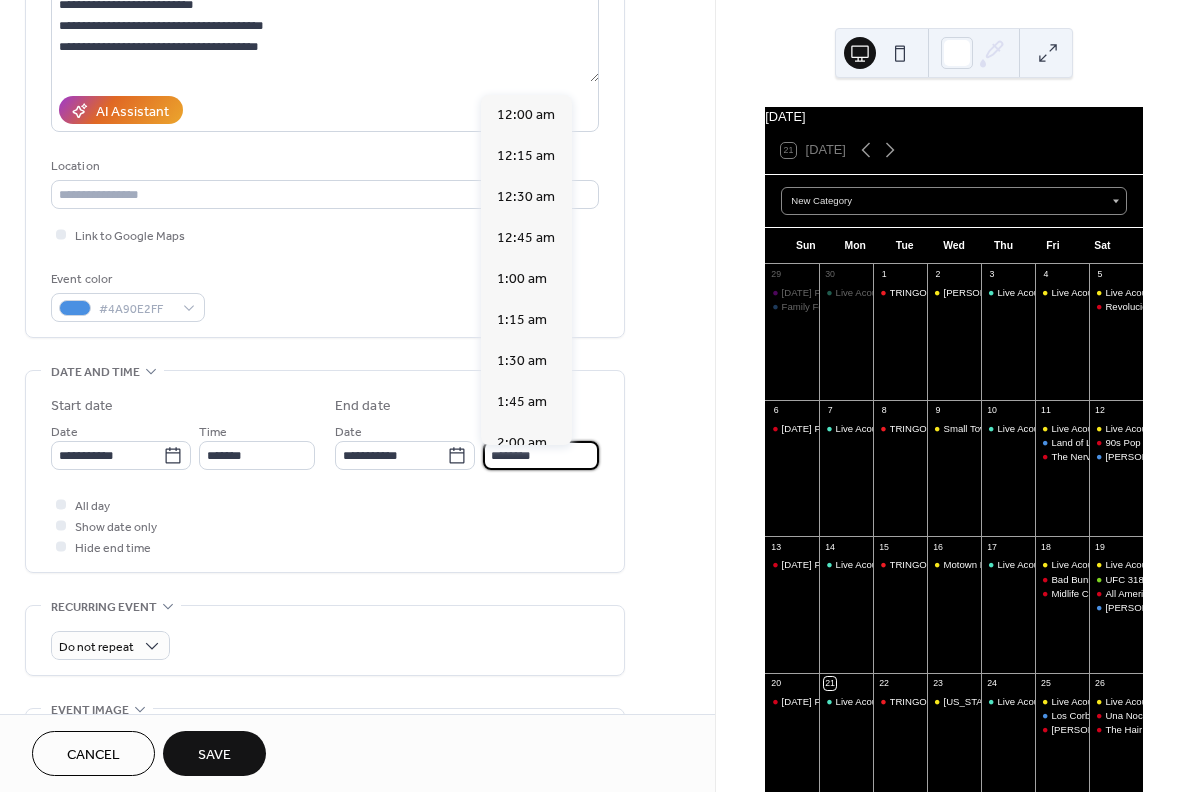 click on "********" at bounding box center (541, 455) 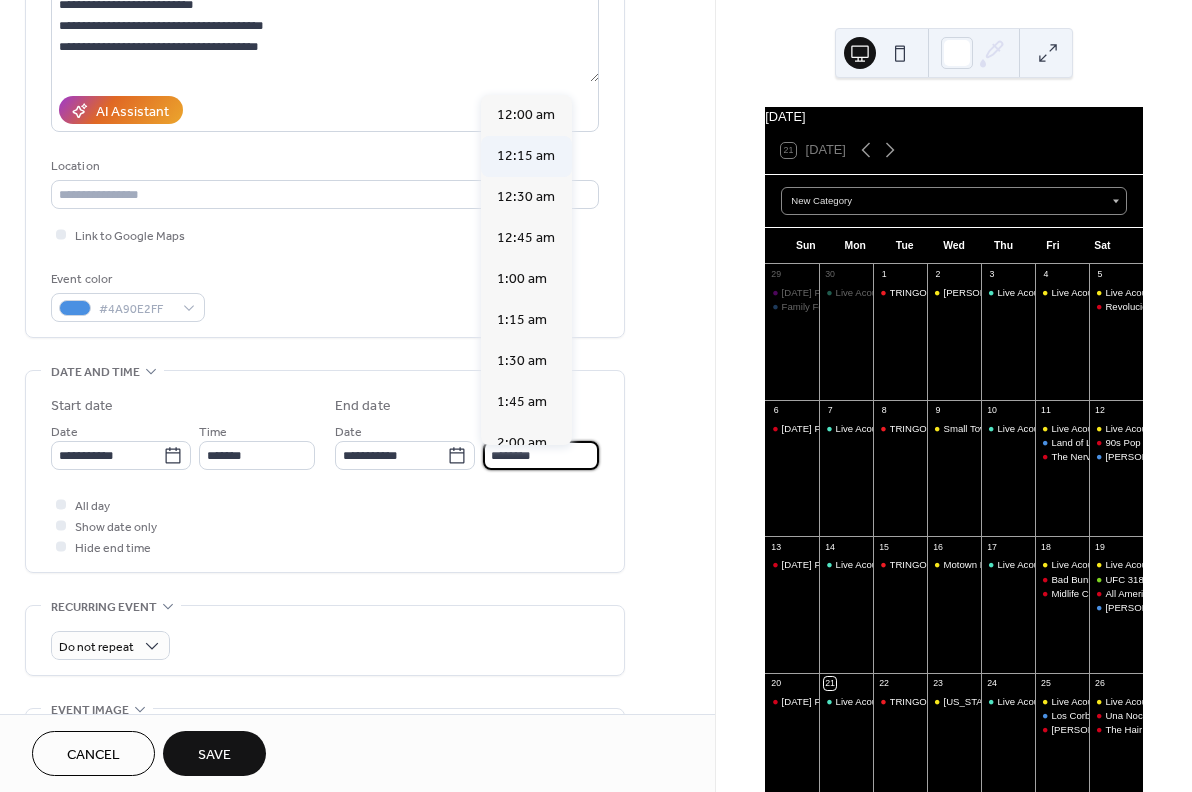 scroll, scrollTop: 0, scrollLeft: 0, axis: both 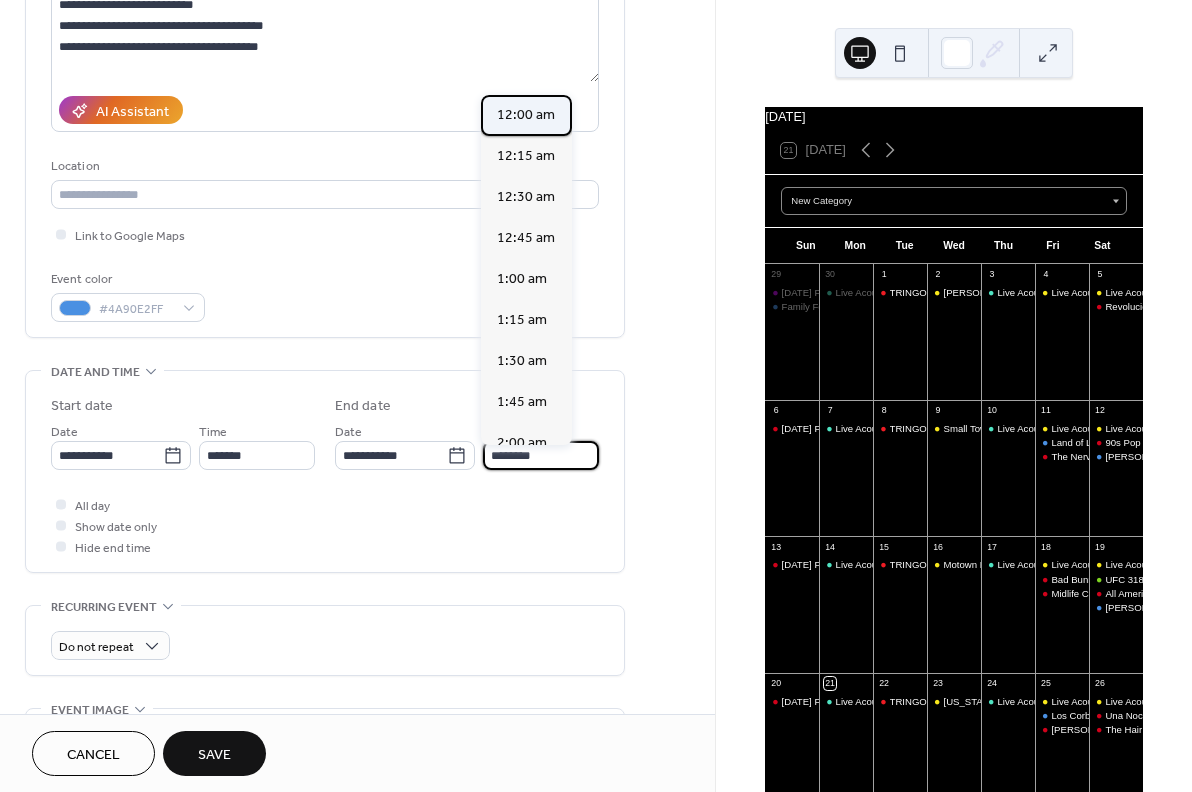 click on "12:00 am" at bounding box center (526, 115) 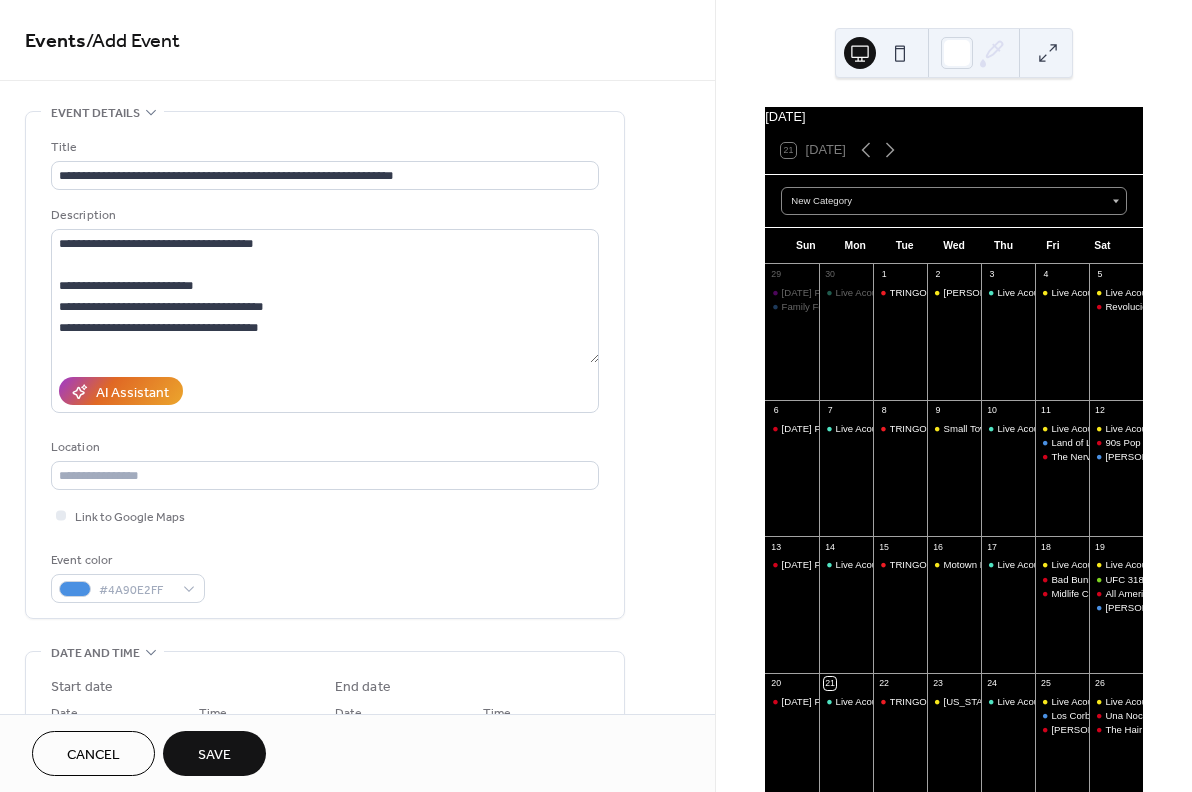 scroll, scrollTop: 0, scrollLeft: 0, axis: both 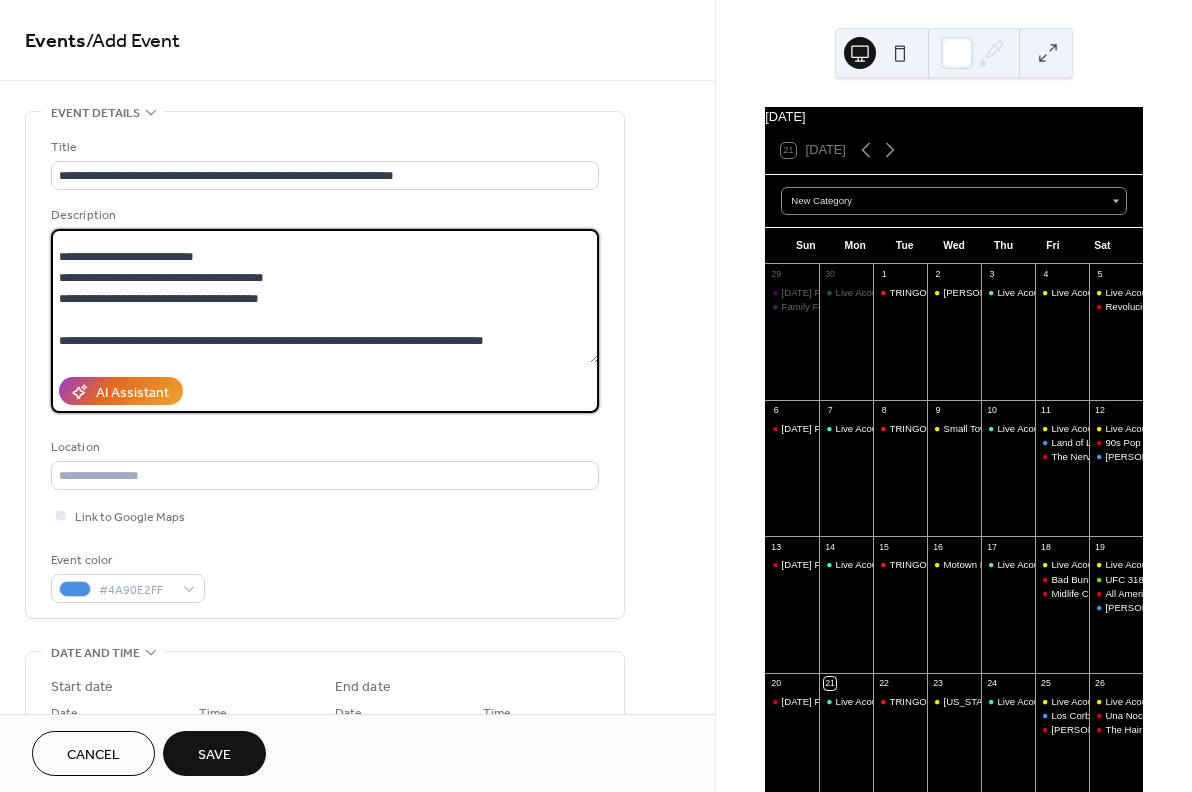 drag, startPoint x: 304, startPoint y: 308, endPoint x: 47, endPoint y: 249, distance: 263.68542 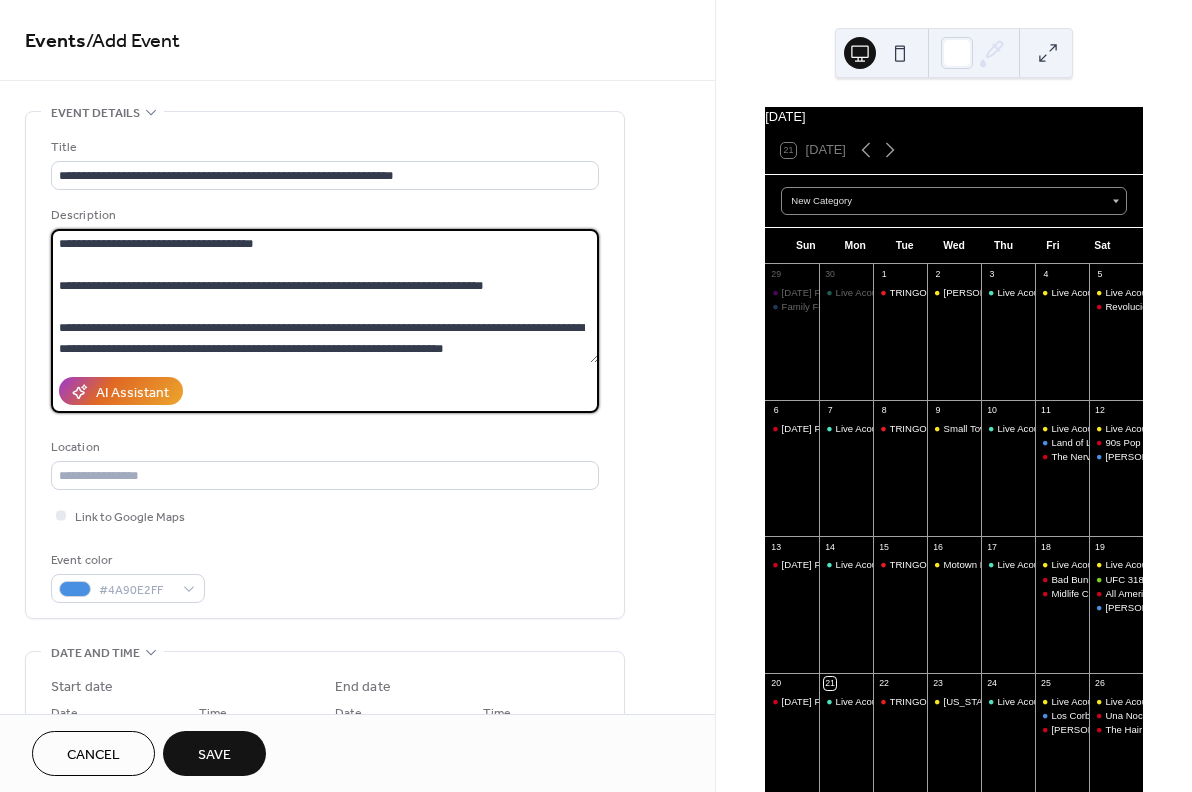 scroll, scrollTop: 0, scrollLeft: 0, axis: both 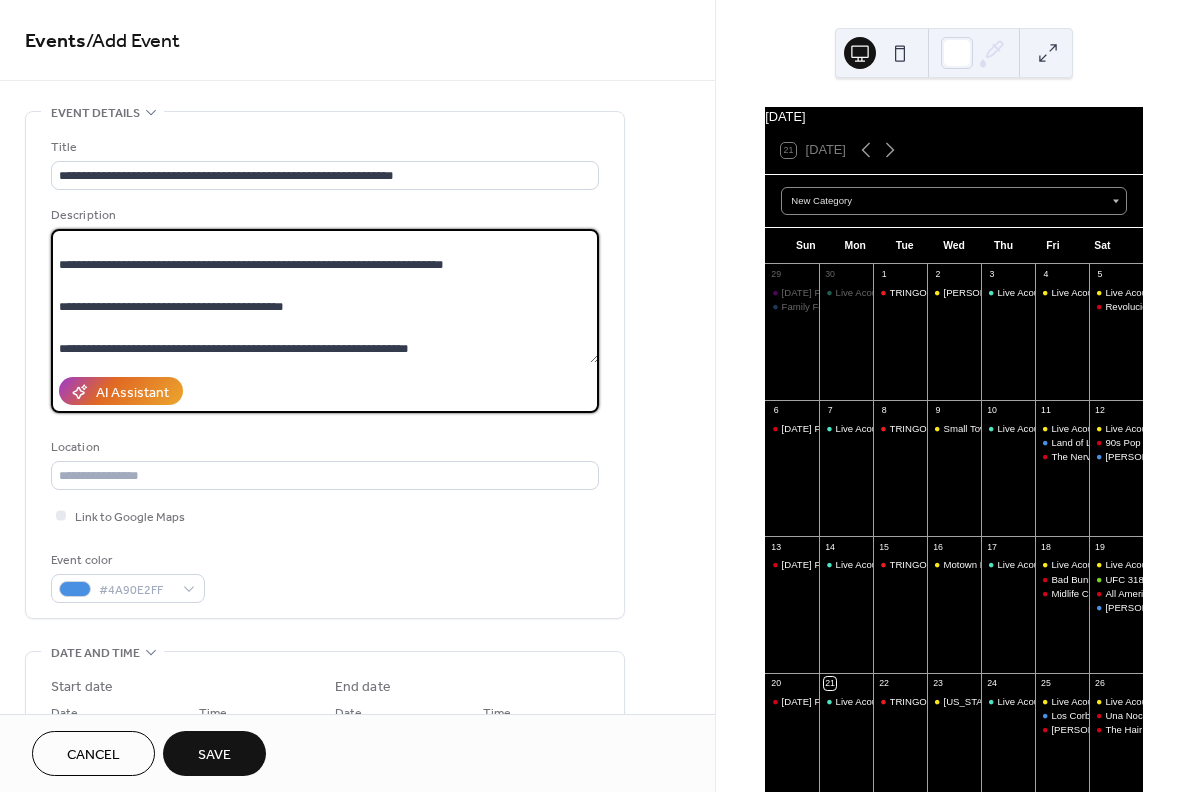 drag, startPoint x: 184, startPoint y: 306, endPoint x: 105, endPoint y: 310, distance: 79.101204 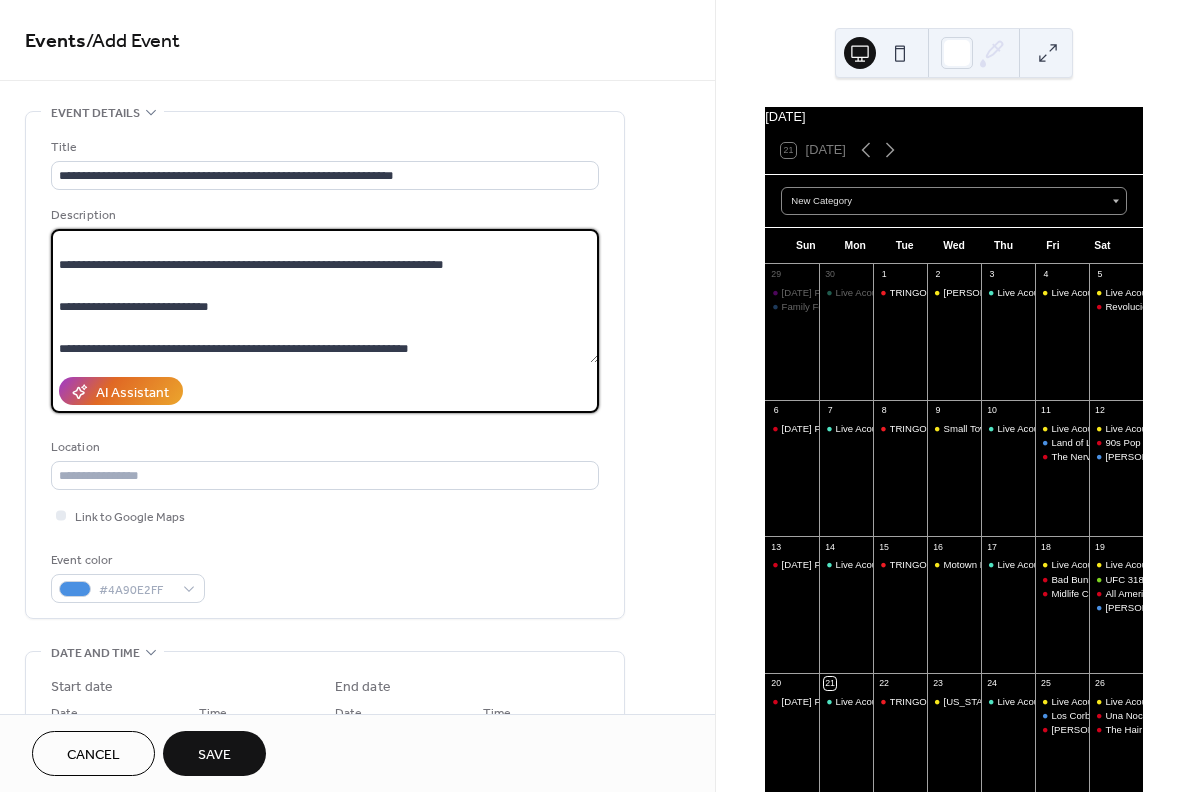 scroll, scrollTop: 0, scrollLeft: 0, axis: both 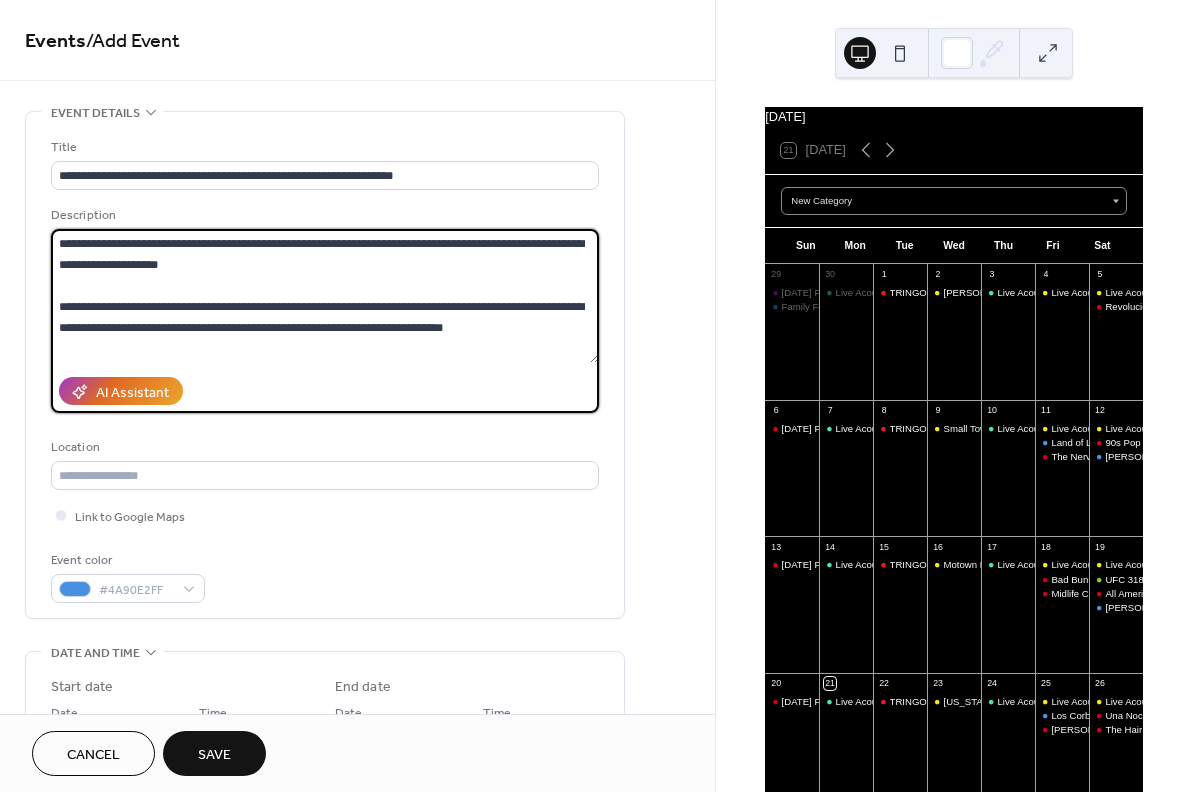 click on "**********" at bounding box center (325, 296) 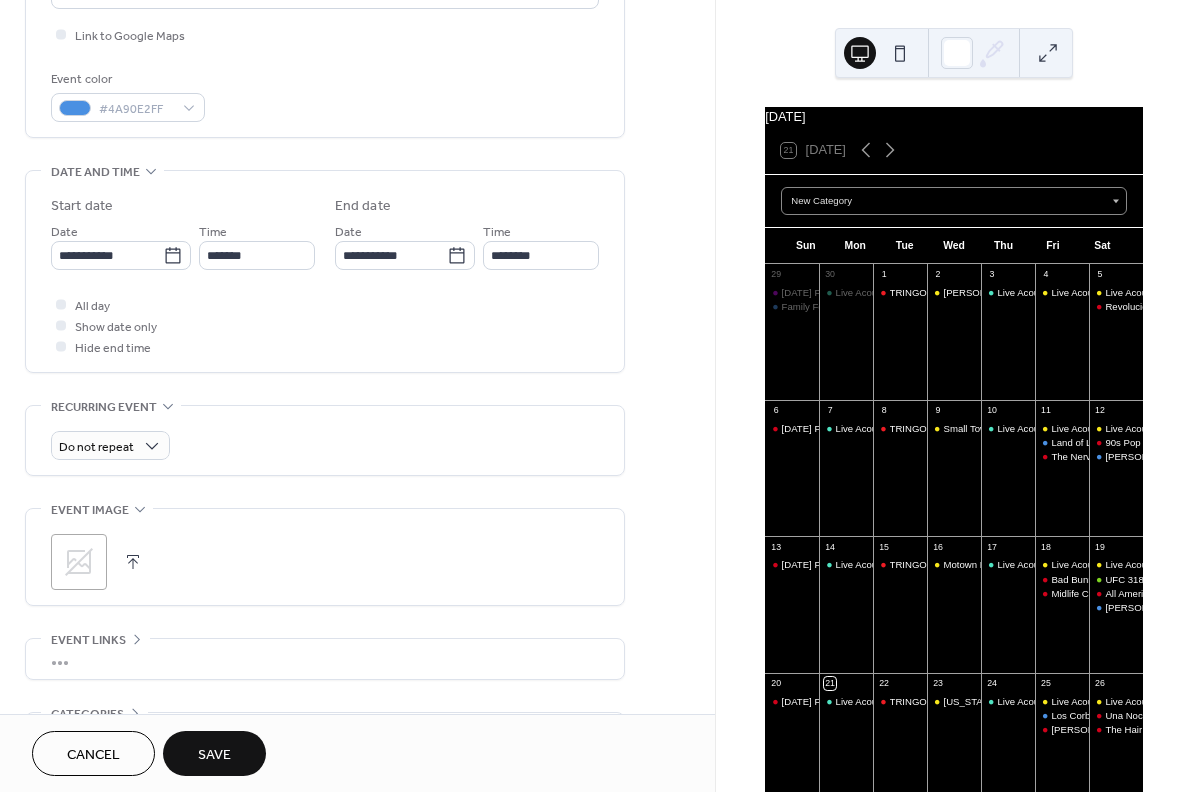 scroll, scrollTop: 584, scrollLeft: 0, axis: vertical 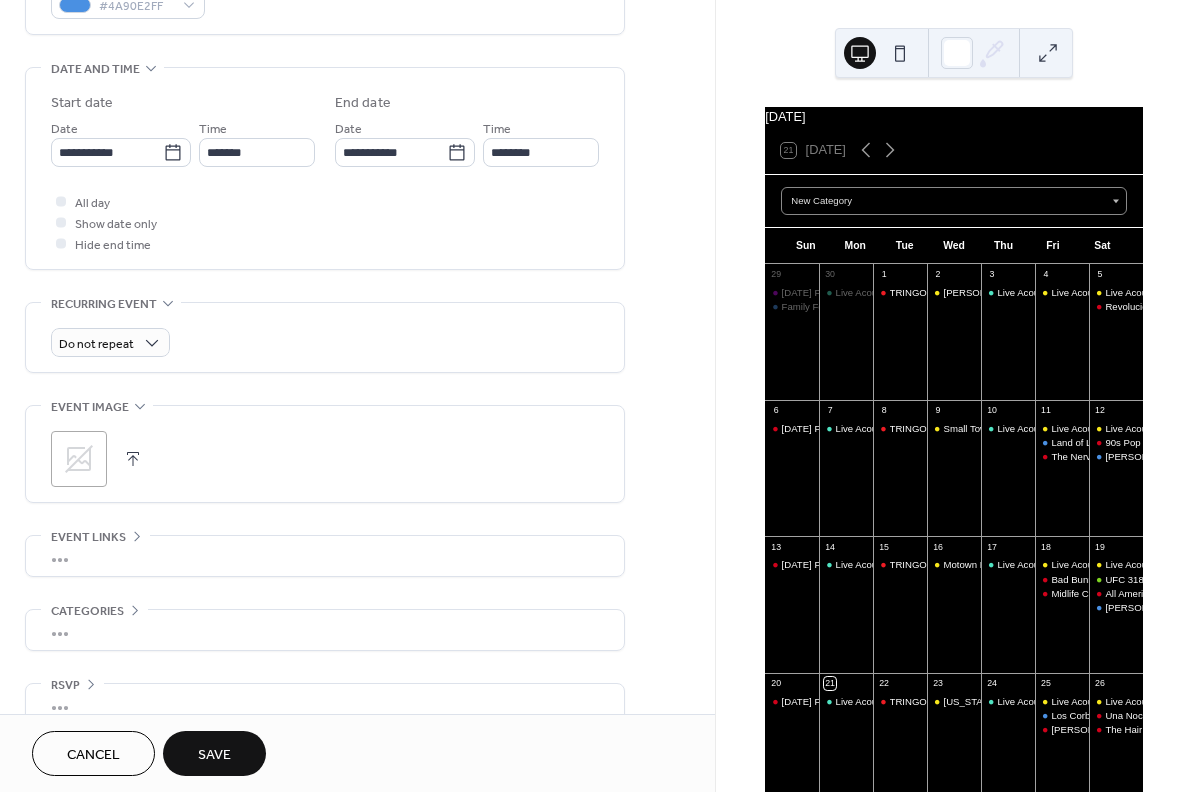 type on "**********" 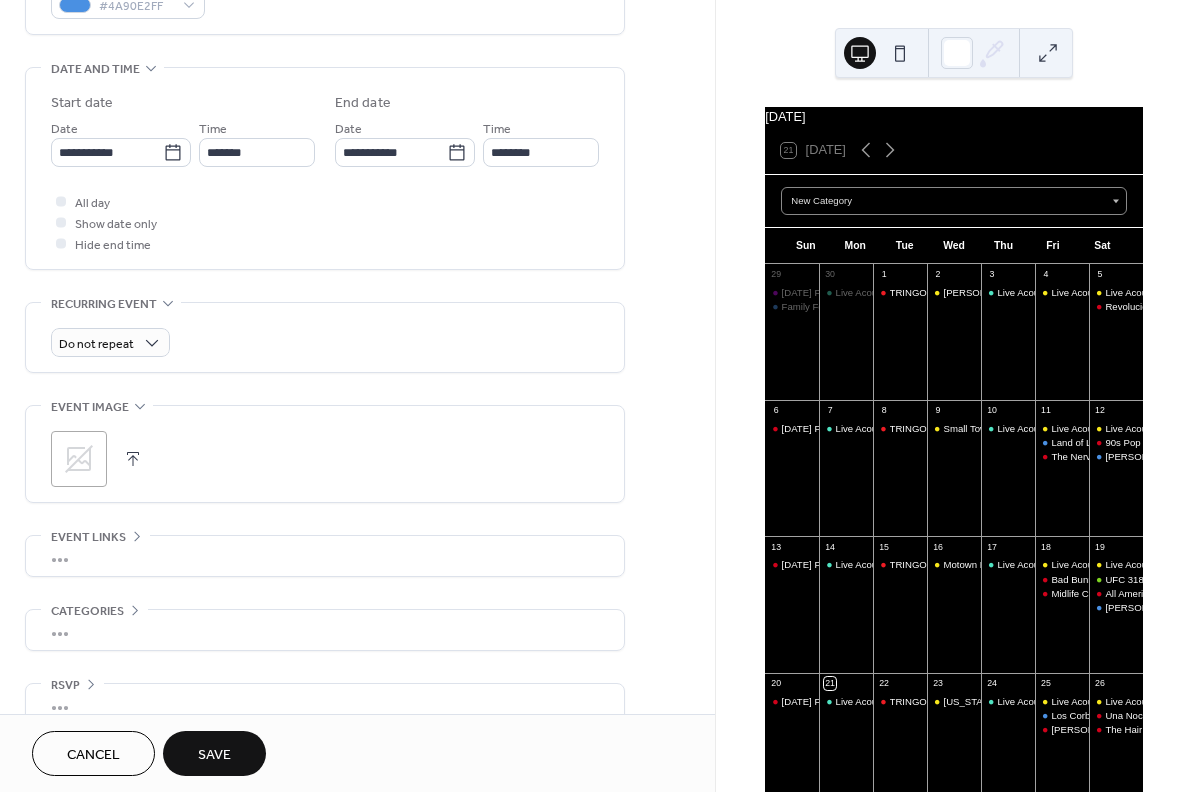 click 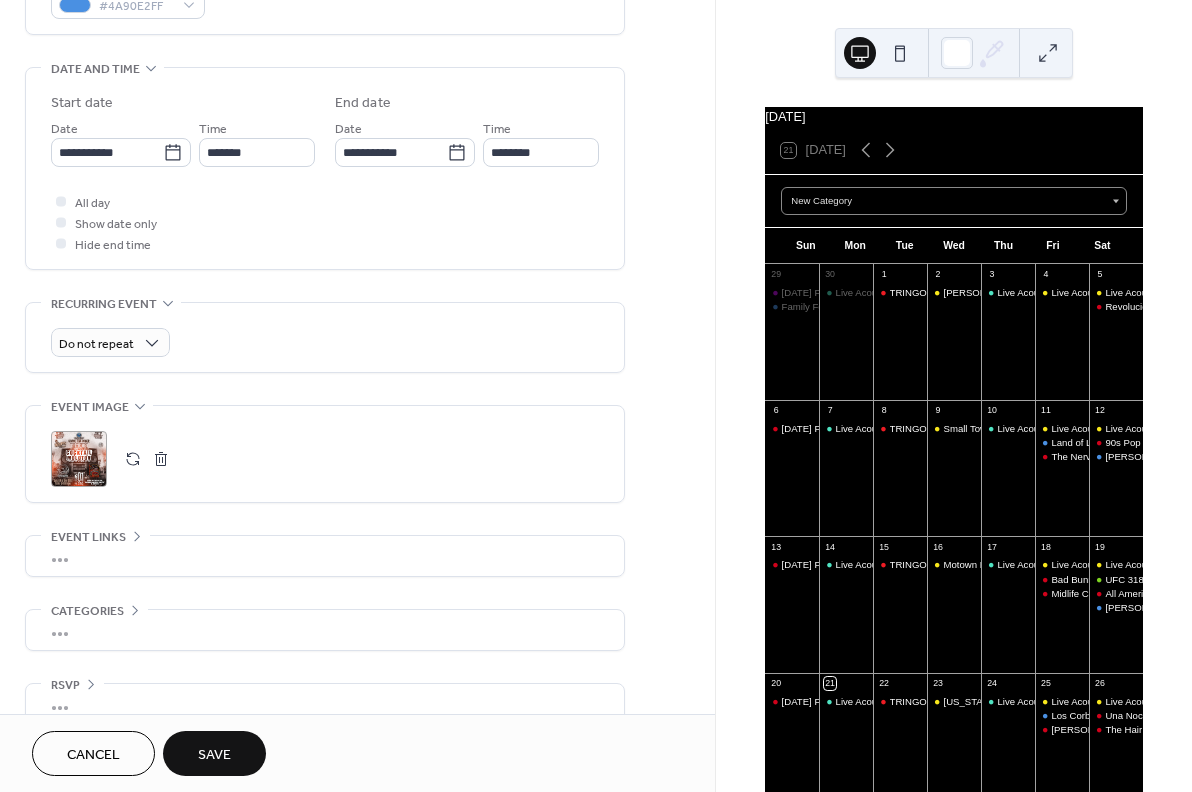 click on "•••" at bounding box center (325, 556) 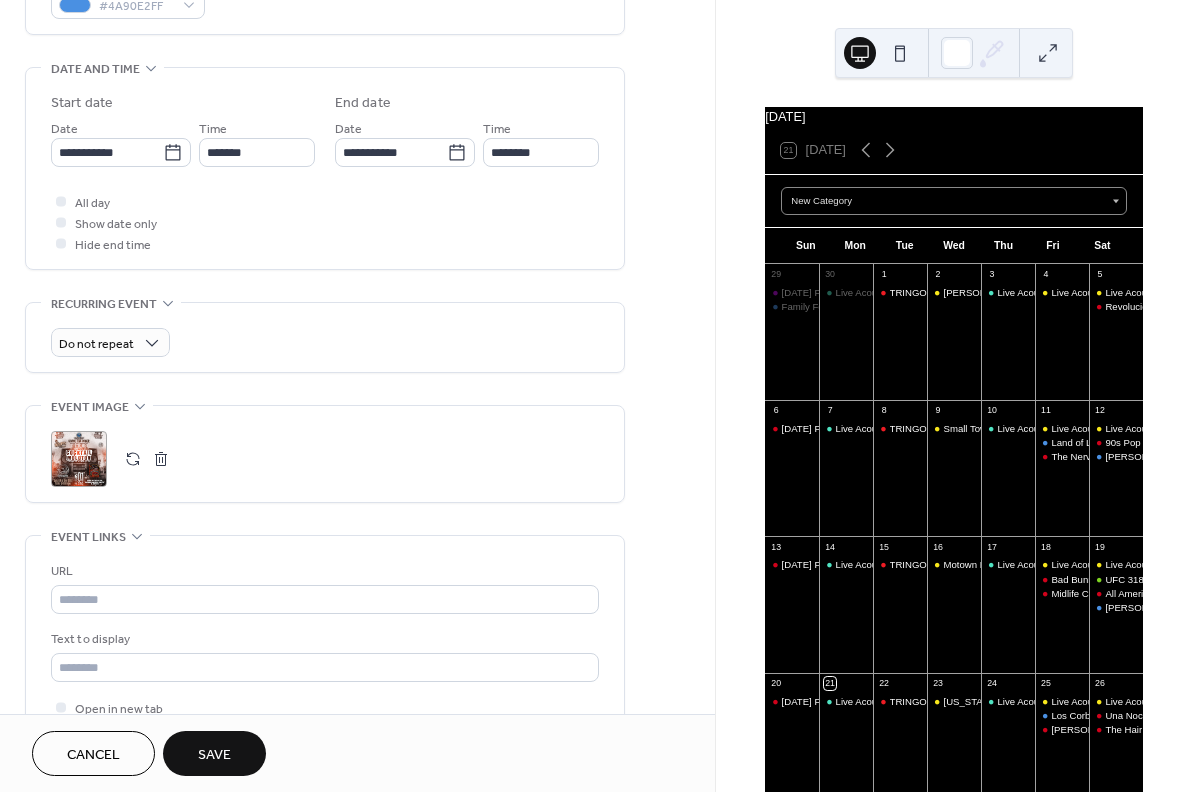 scroll, scrollTop: 782, scrollLeft: 0, axis: vertical 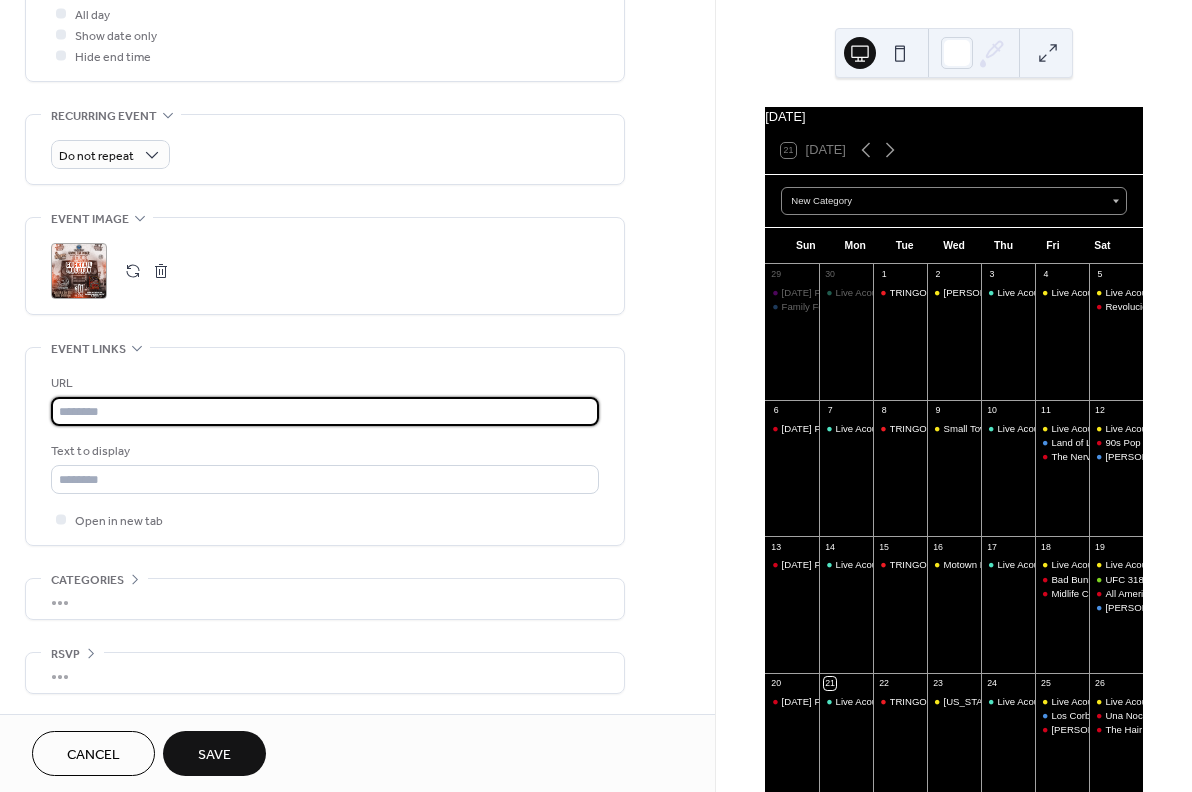 click at bounding box center (325, 411) 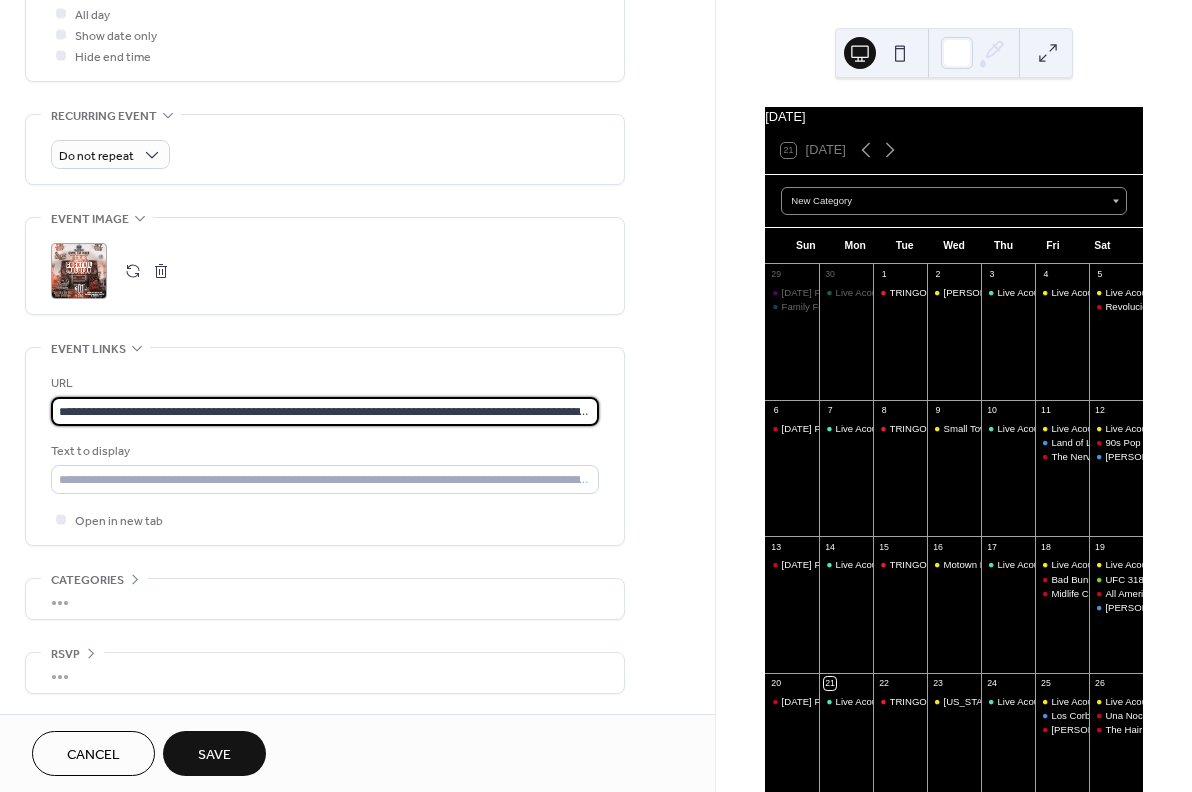 scroll, scrollTop: 782, scrollLeft: 0, axis: vertical 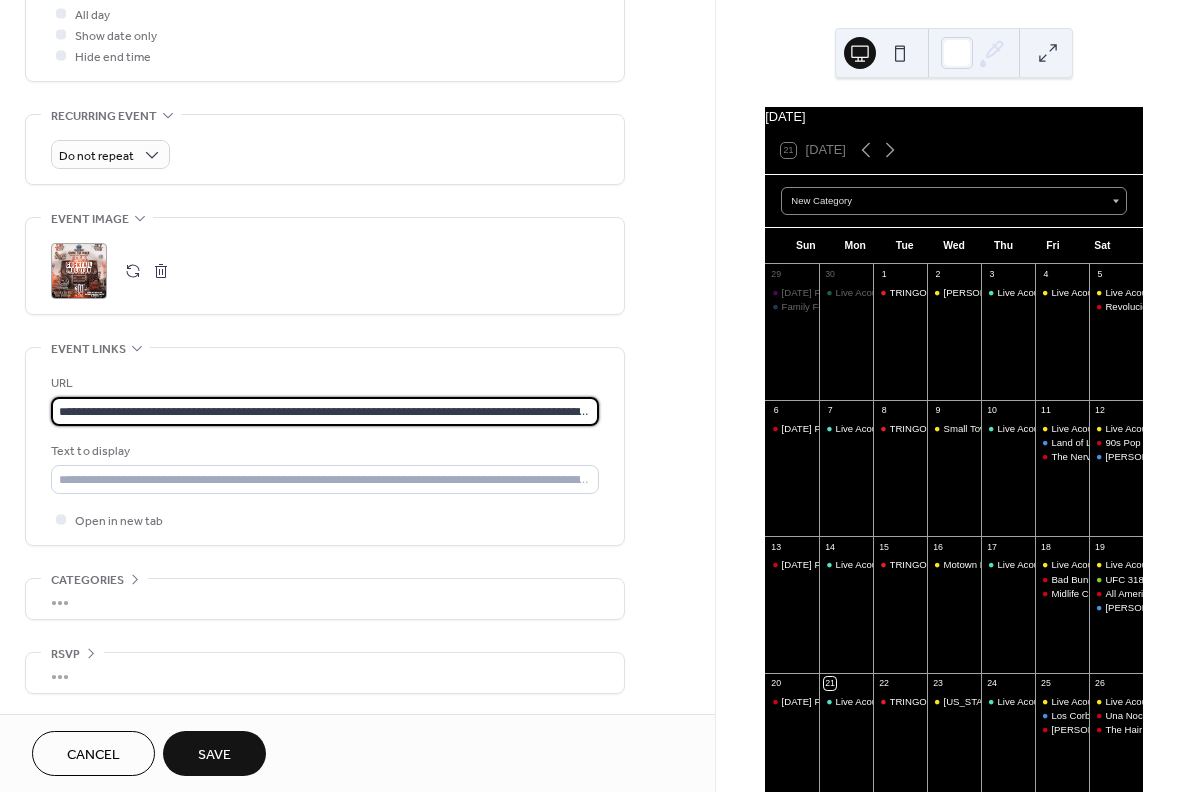 type on "**********" 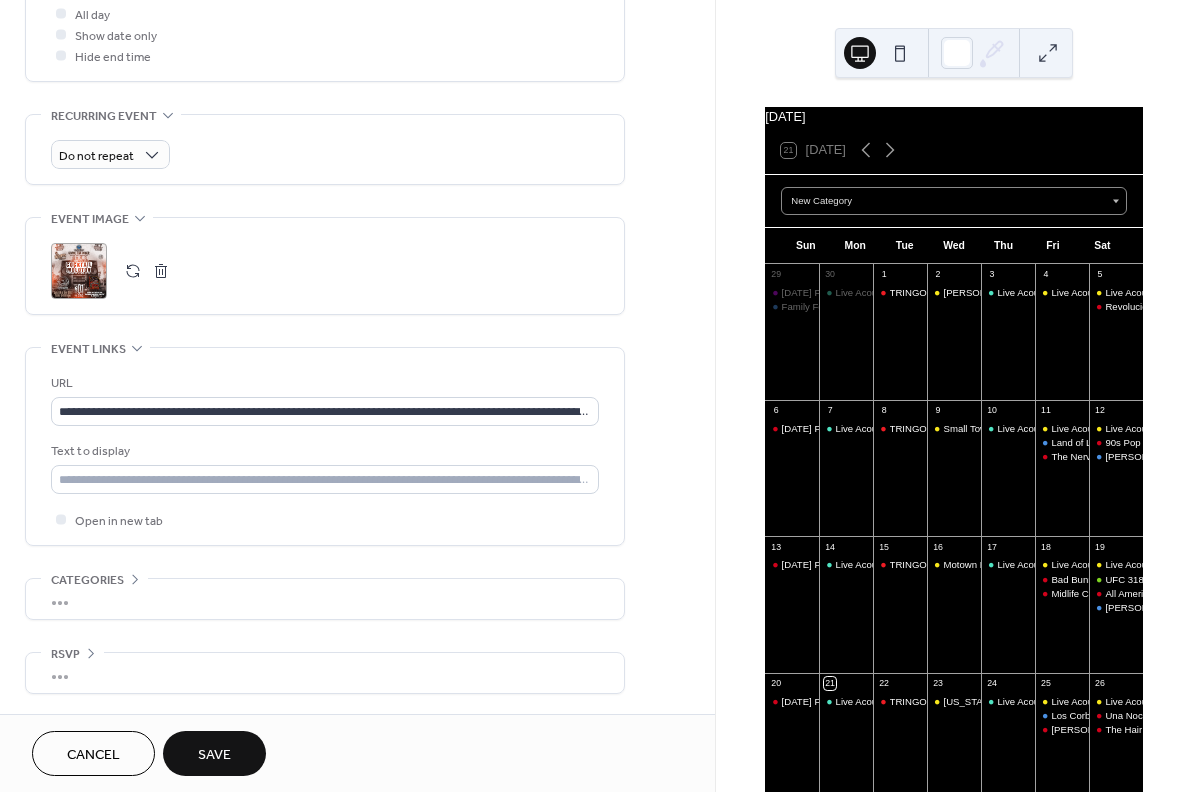 click on "Save" at bounding box center (214, 755) 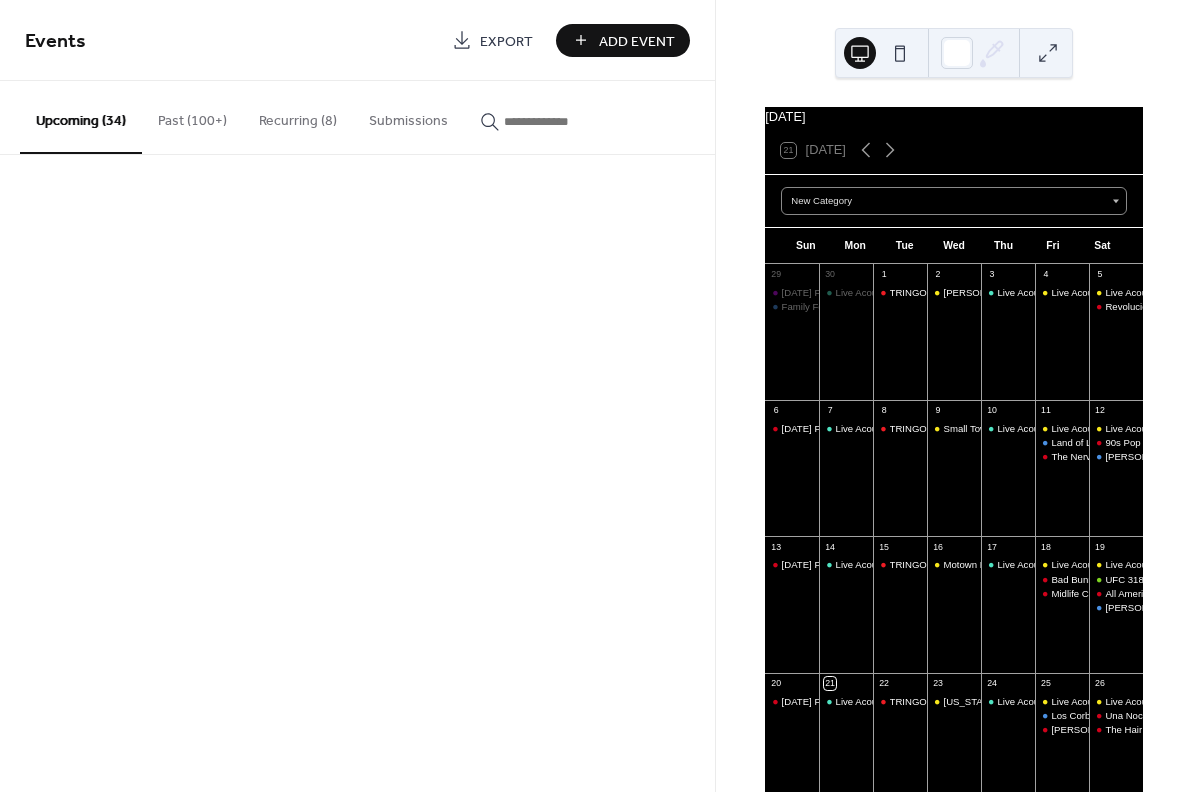 click at bounding box center [1048, 53] 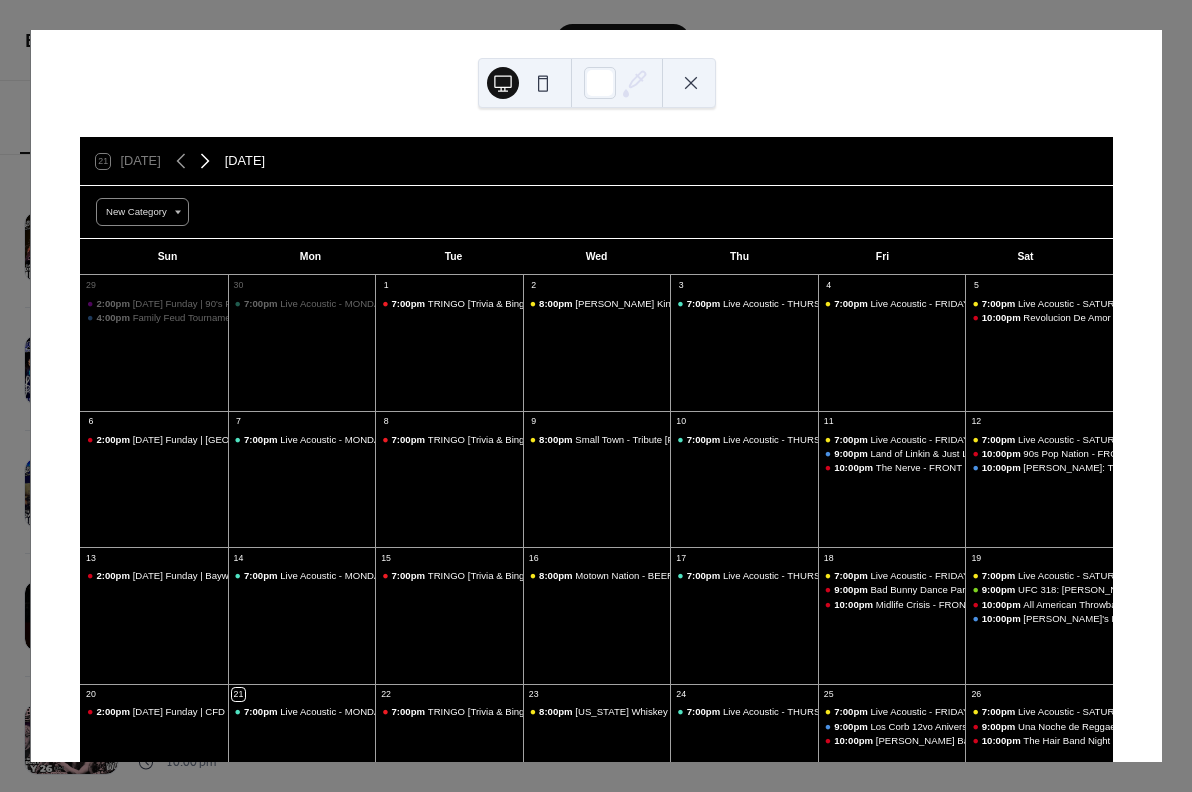 click 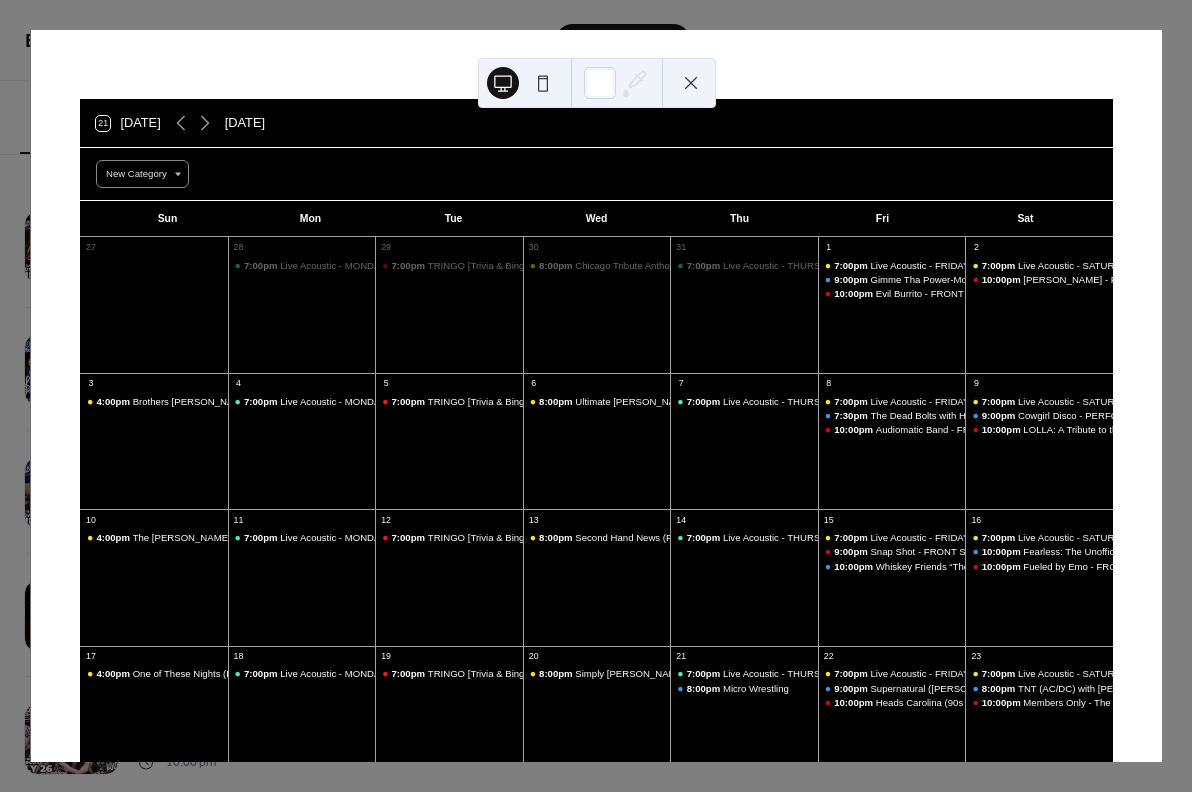scroll, scrollTop: 36, scrollLeft: 0, axis: vertical 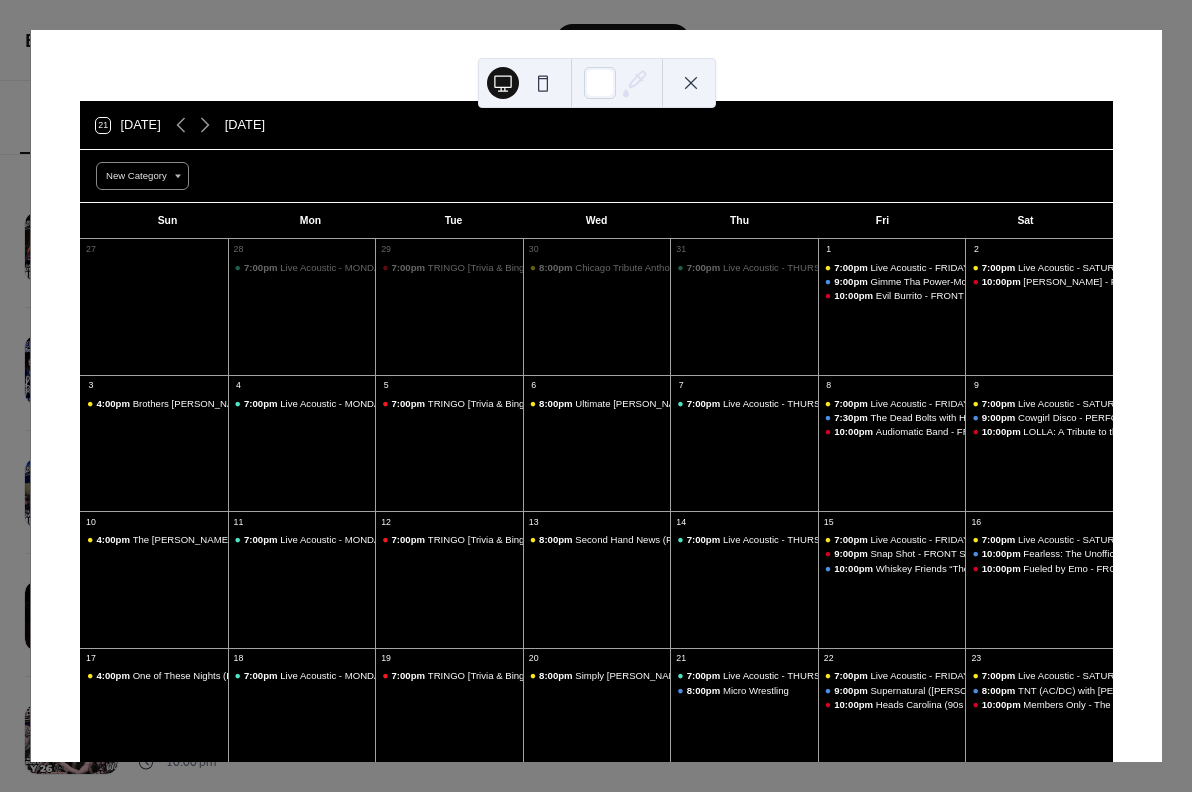 click at bounding box center (691, 83) 